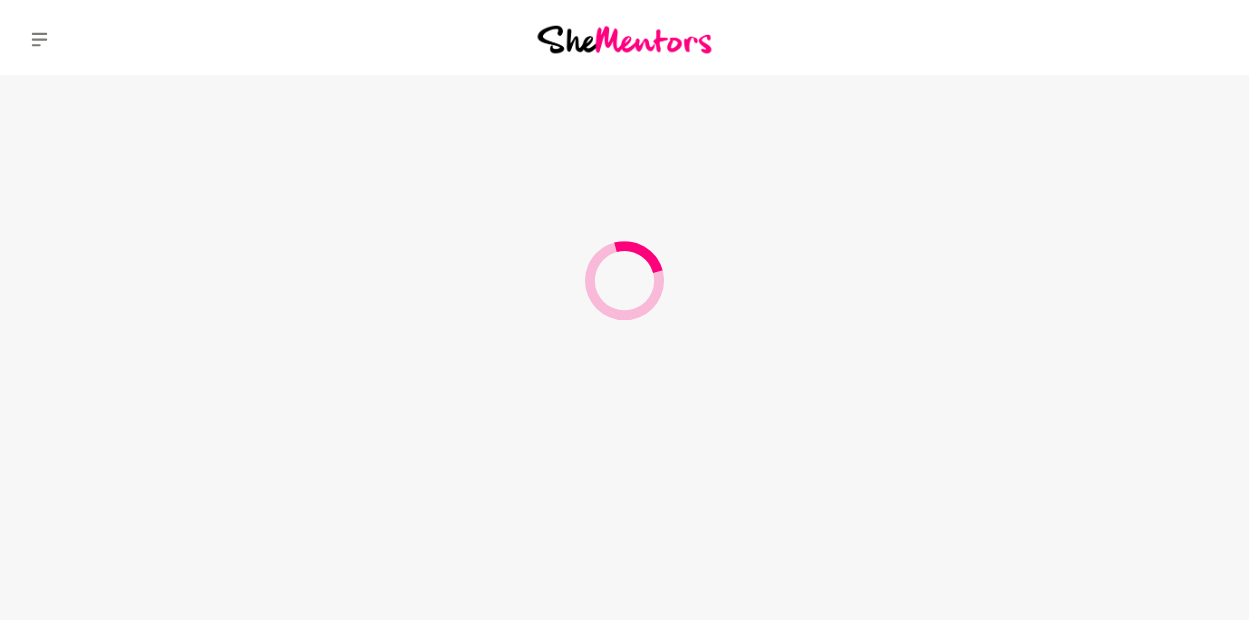 scroll, scrollTop: 0, scrollLeft: 0, axis: both 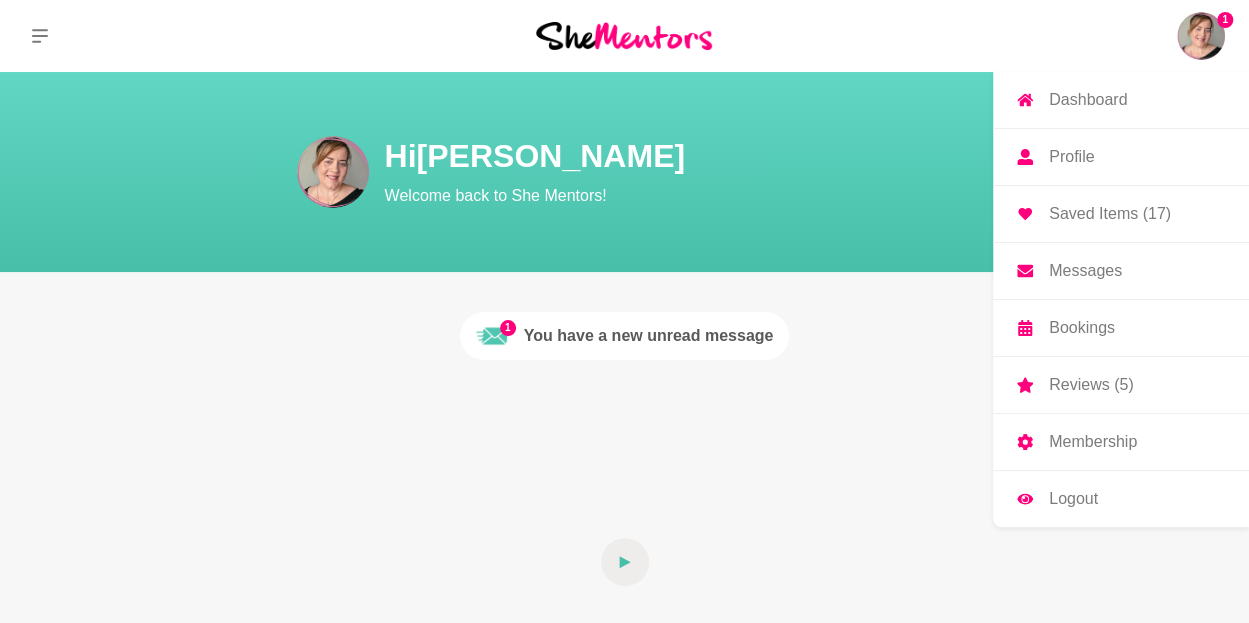 click on "1" at bounding box center [1225, 20] 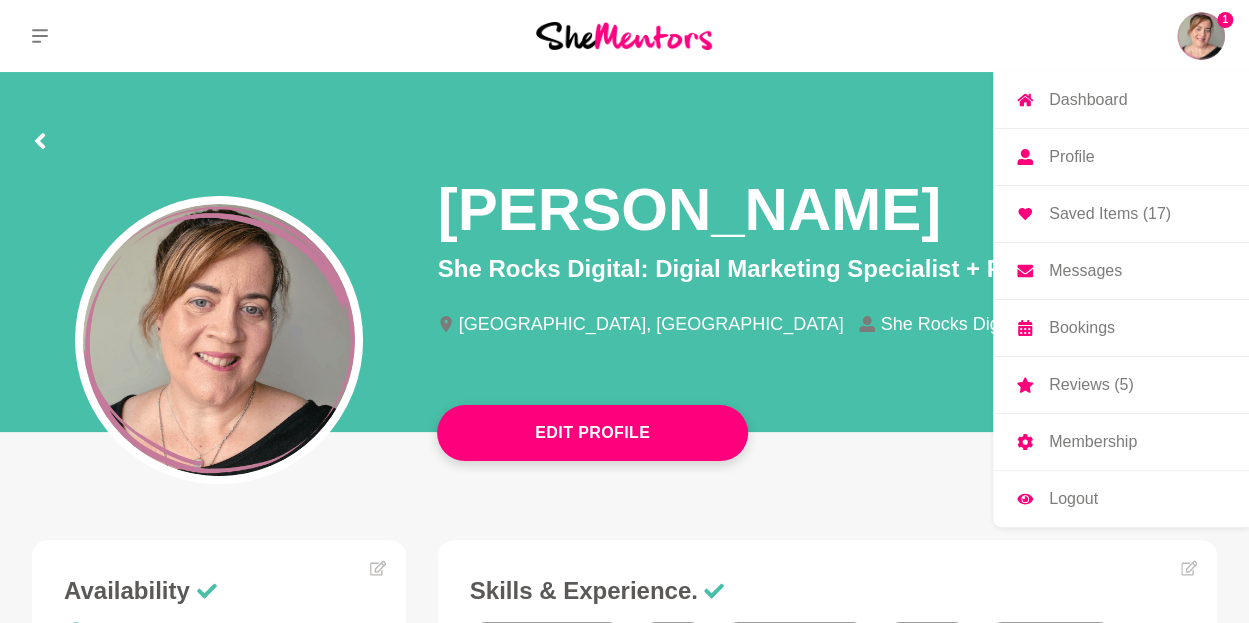 click on "Bookings" at bounding box center (1121, 328) 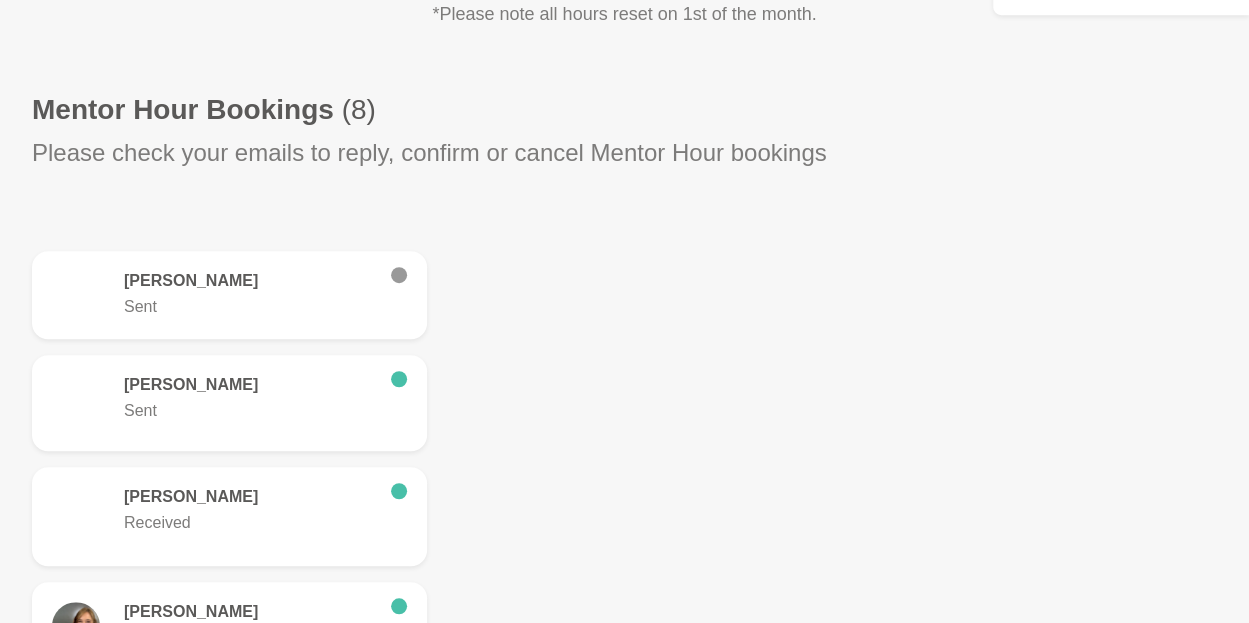 scroll, scrollTop: 525, scrollLeft: 0, axis: vertical 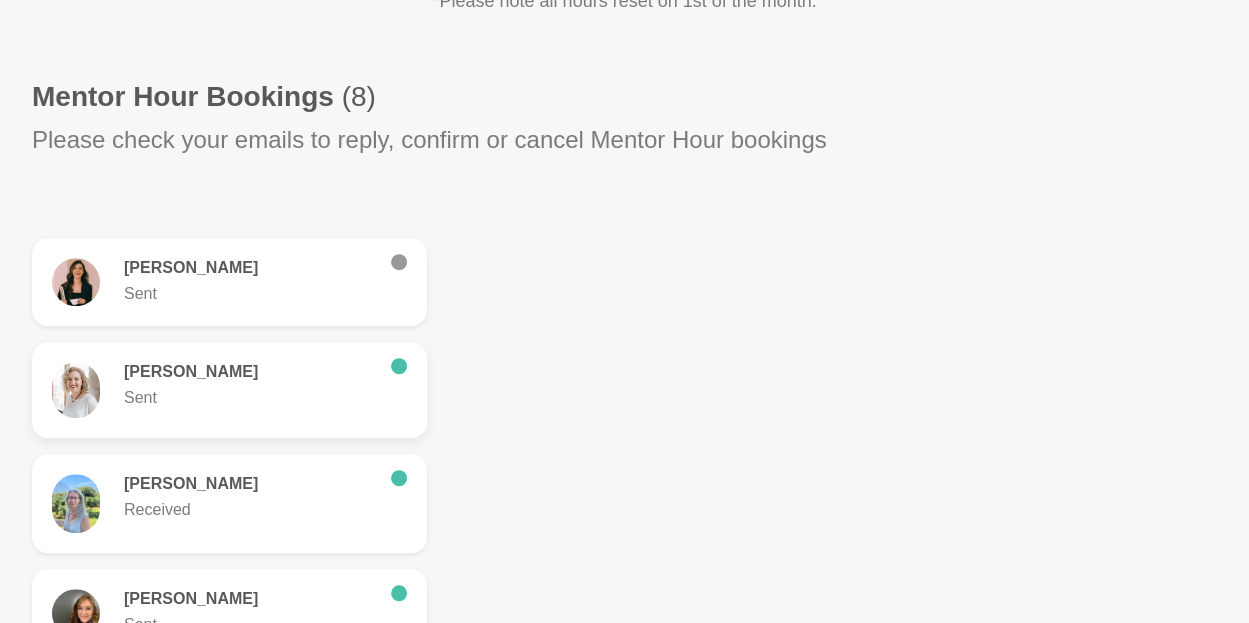 click on "Sent" at bounding box center [249, 398] 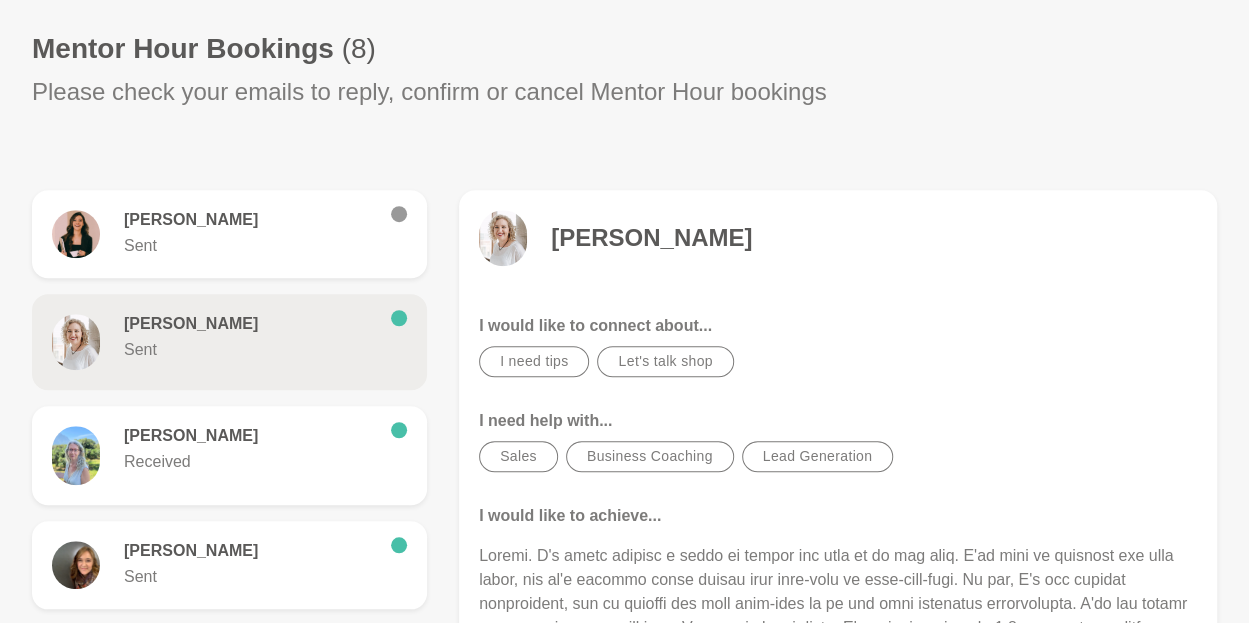 scroll, scrollTop: 572, scrollLeft: 0, axis: vertical 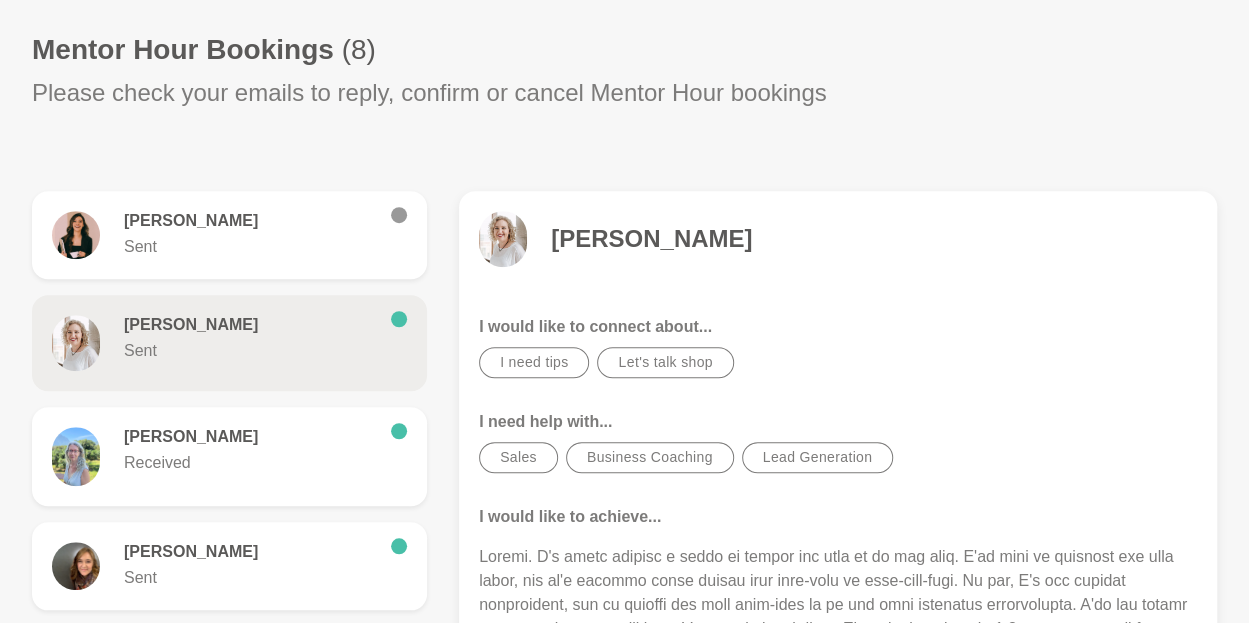 click at bounding box center (503, 239) 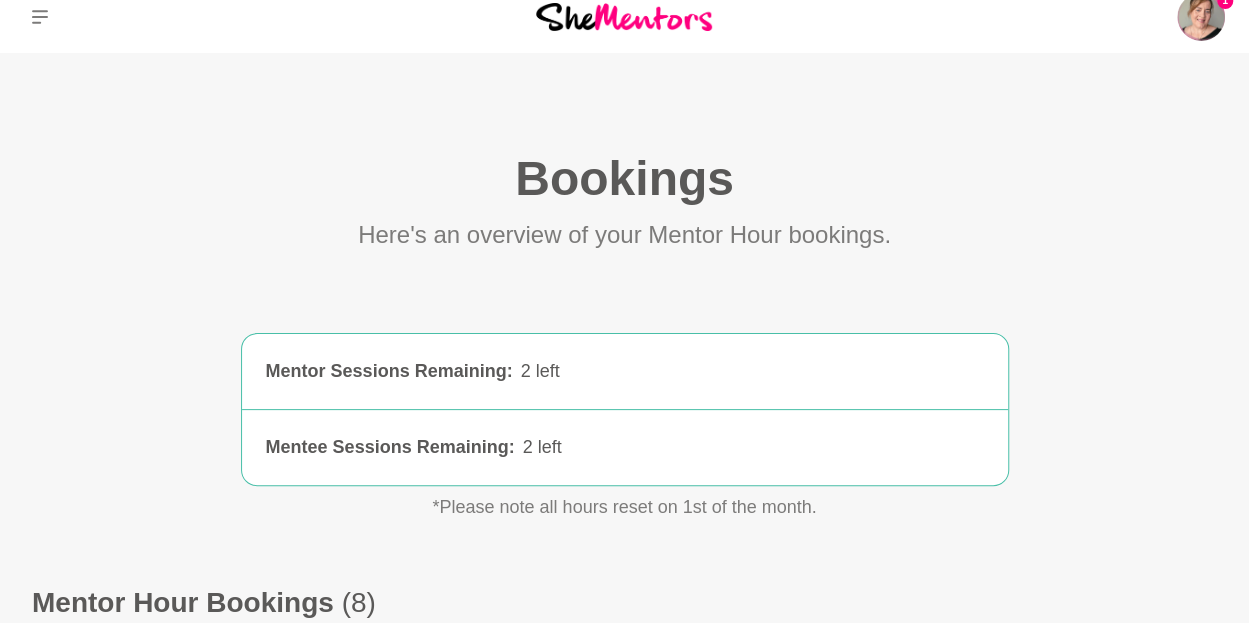 scroll, scrollTop: 0, scrollLeft: 0, axis: both 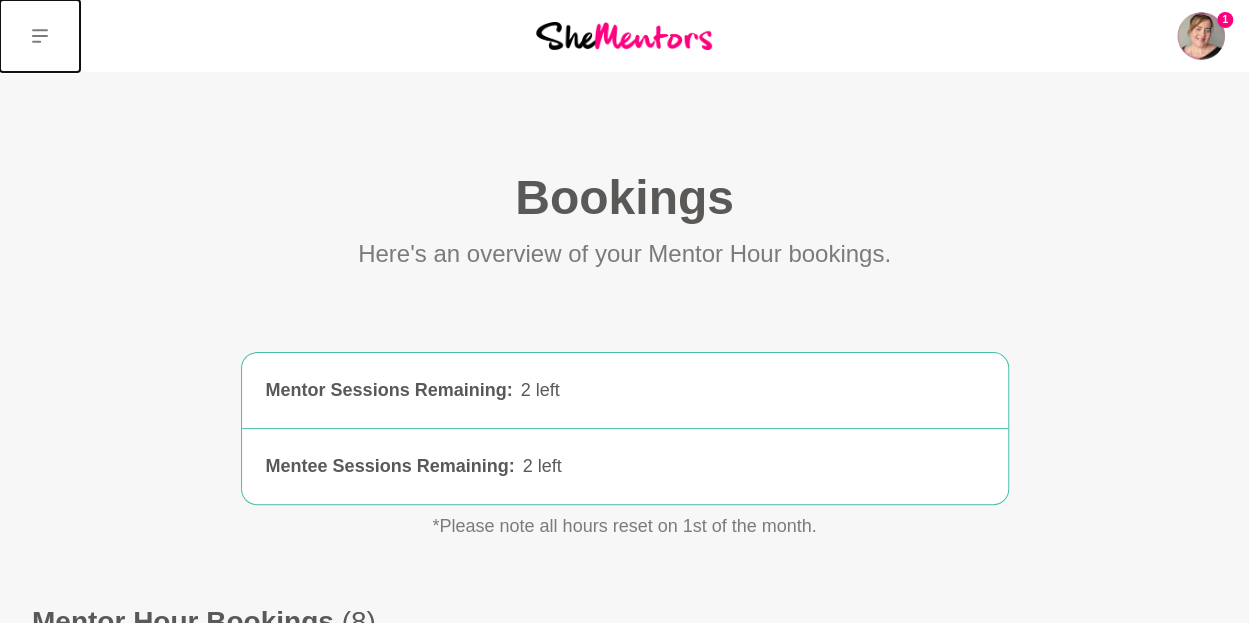 click at bounding box center [40, 36] 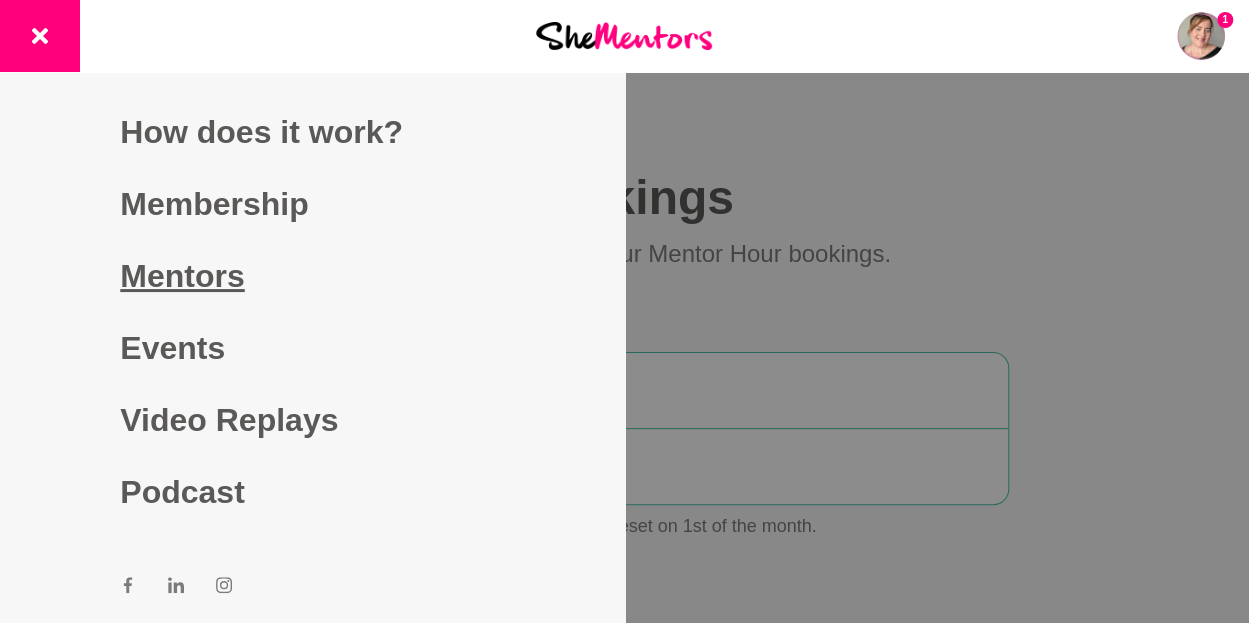 click on "Mentors" at bounding box center (312, 276) 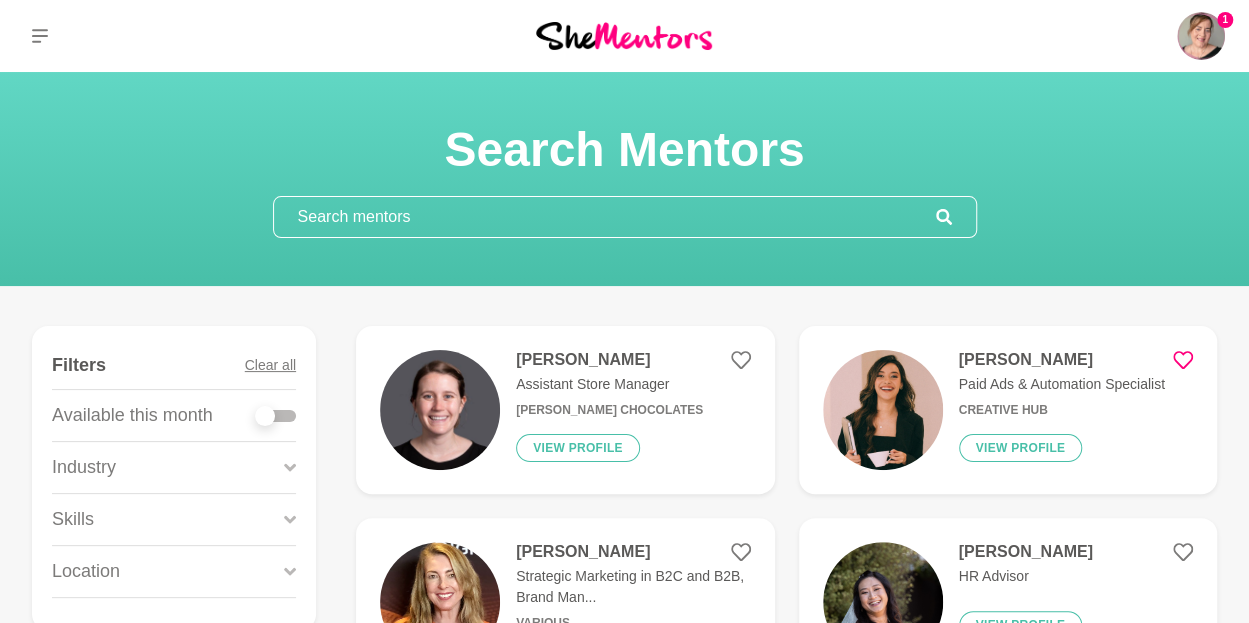 click at bounding box center [605, 217] 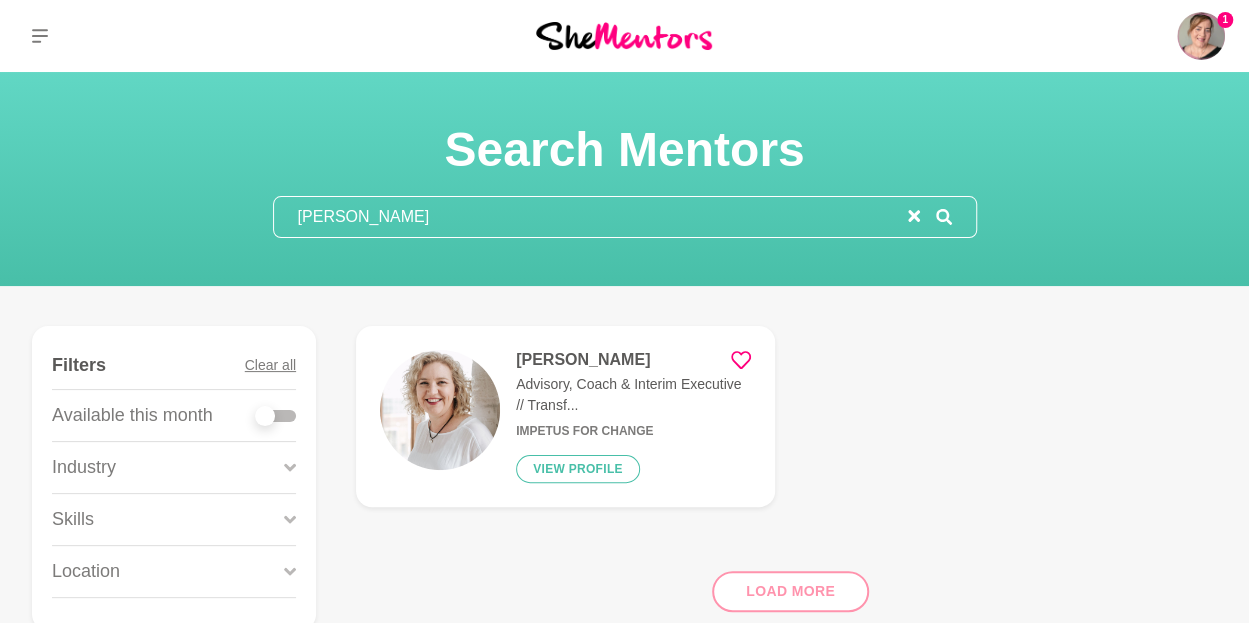 type on "deborah" 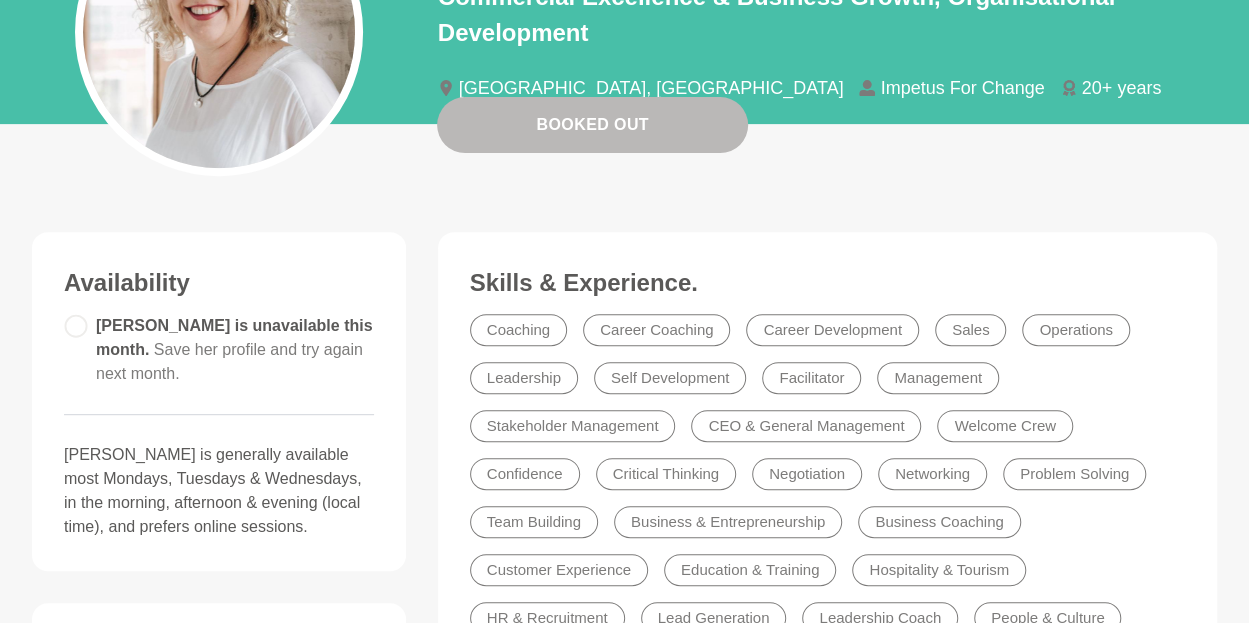 scroll, scrollTop: 0, scrollLeft: 0, axis: both 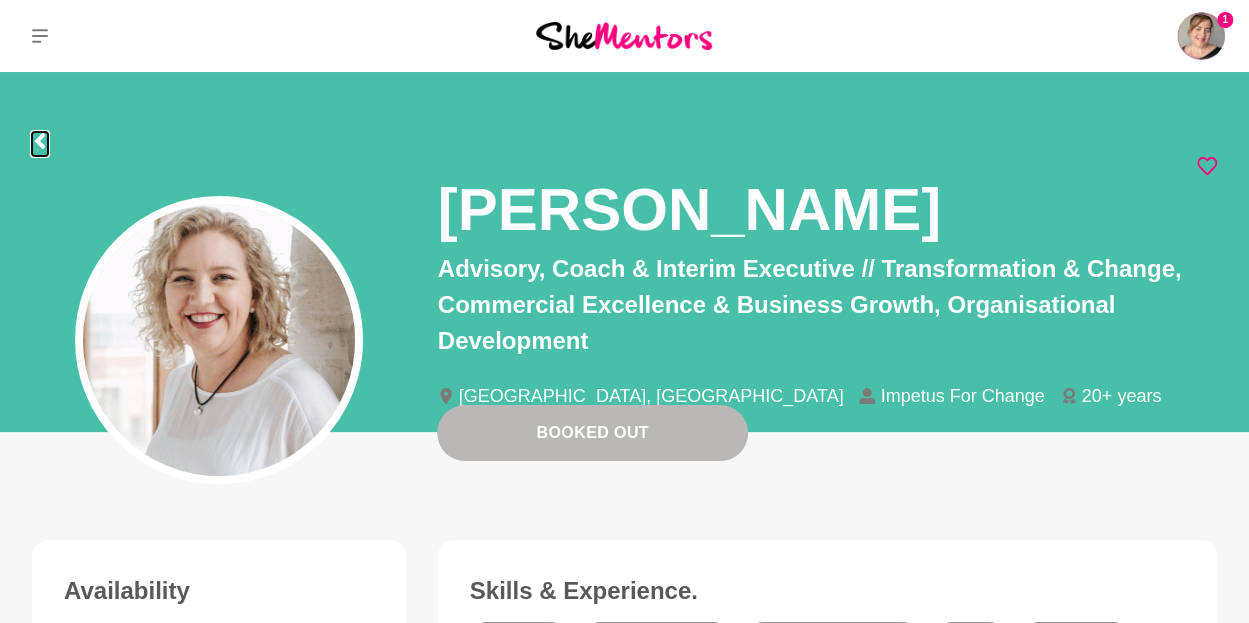 click 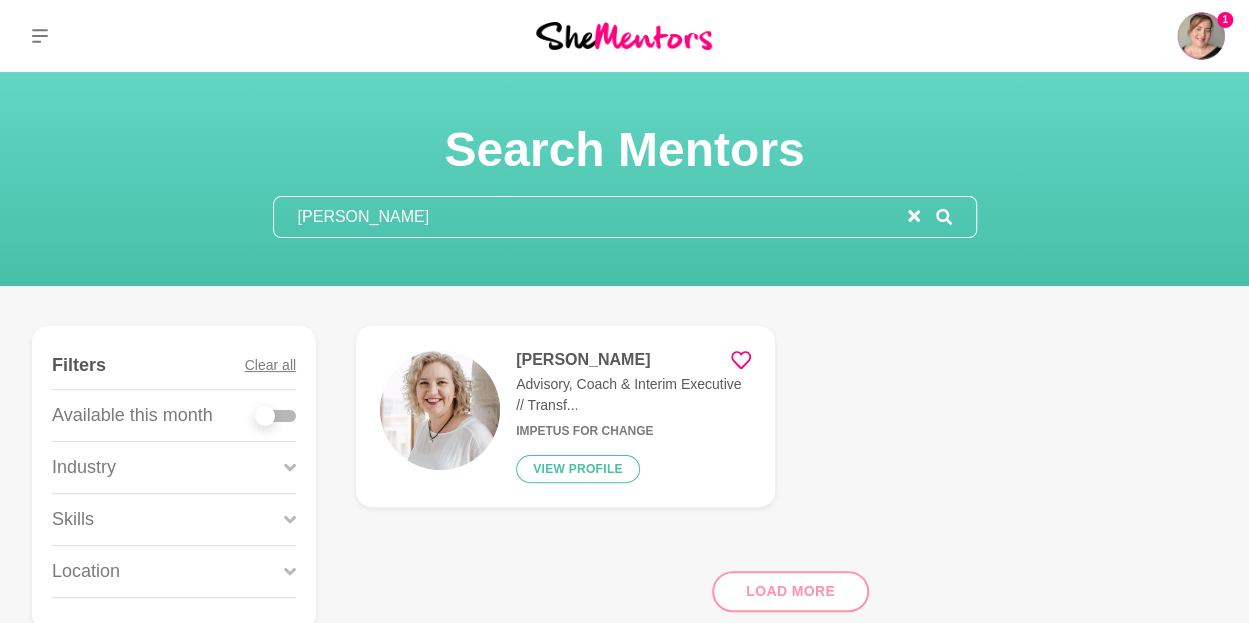 click on "deborah" at bounding box center [591, 217] 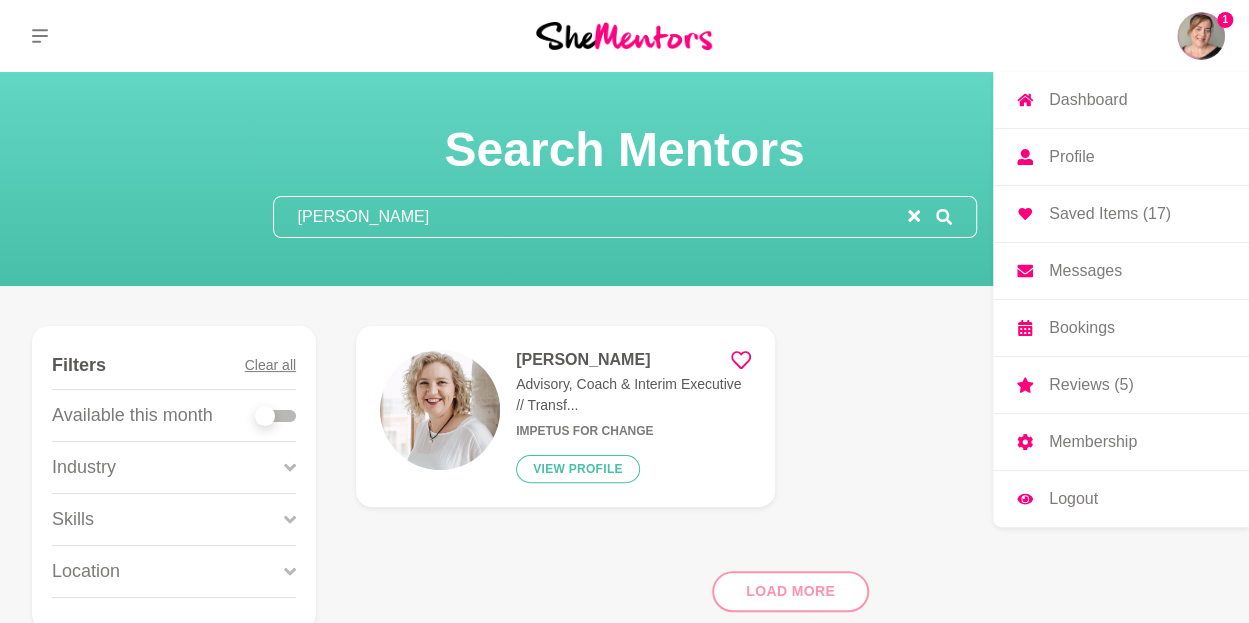 click at bounding box center (1201, 36) 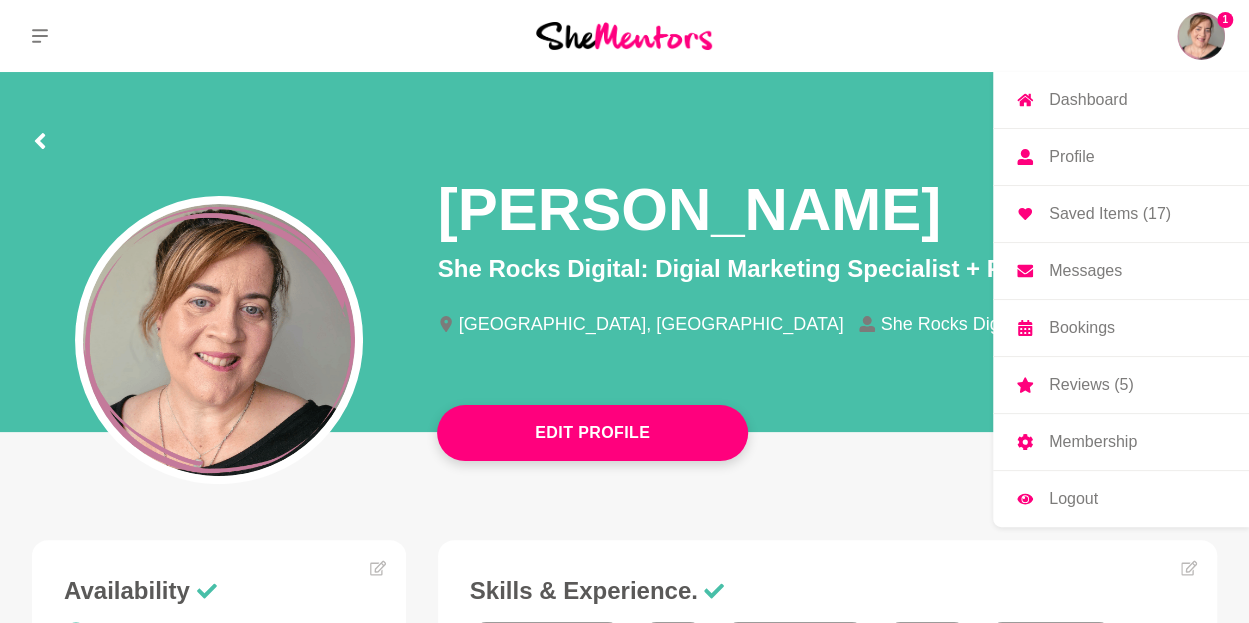 click on "Saved Items (17)" at bounding box center (1121, 214) 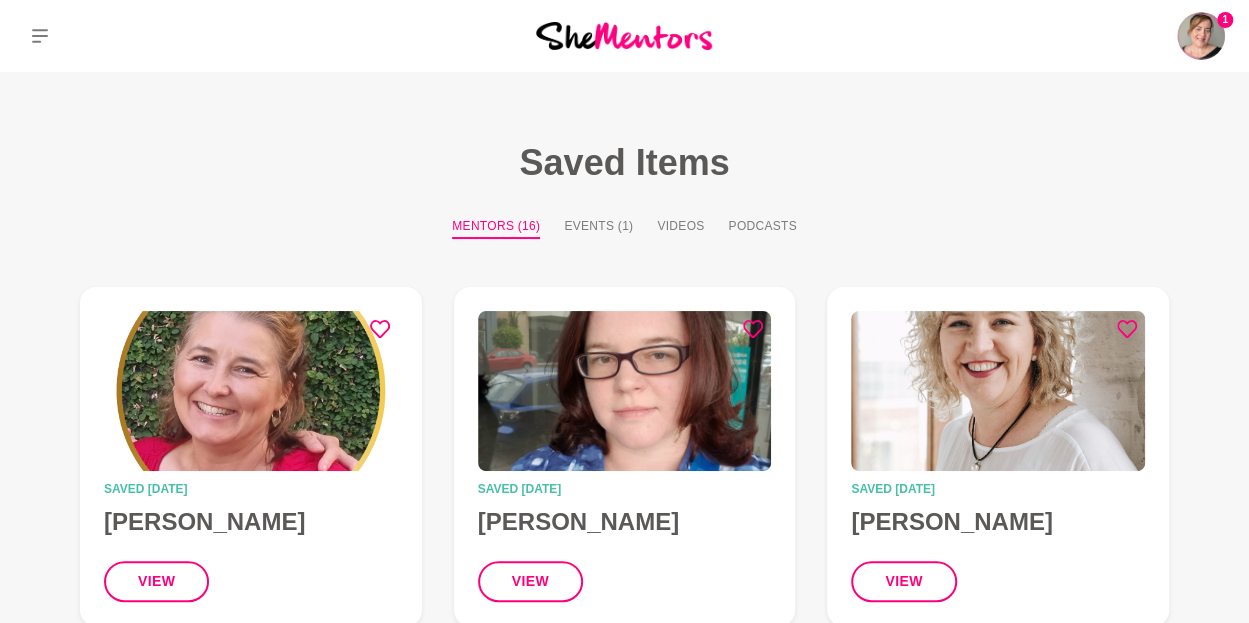 click on "Saved Items" at bounding box center [624, 162] 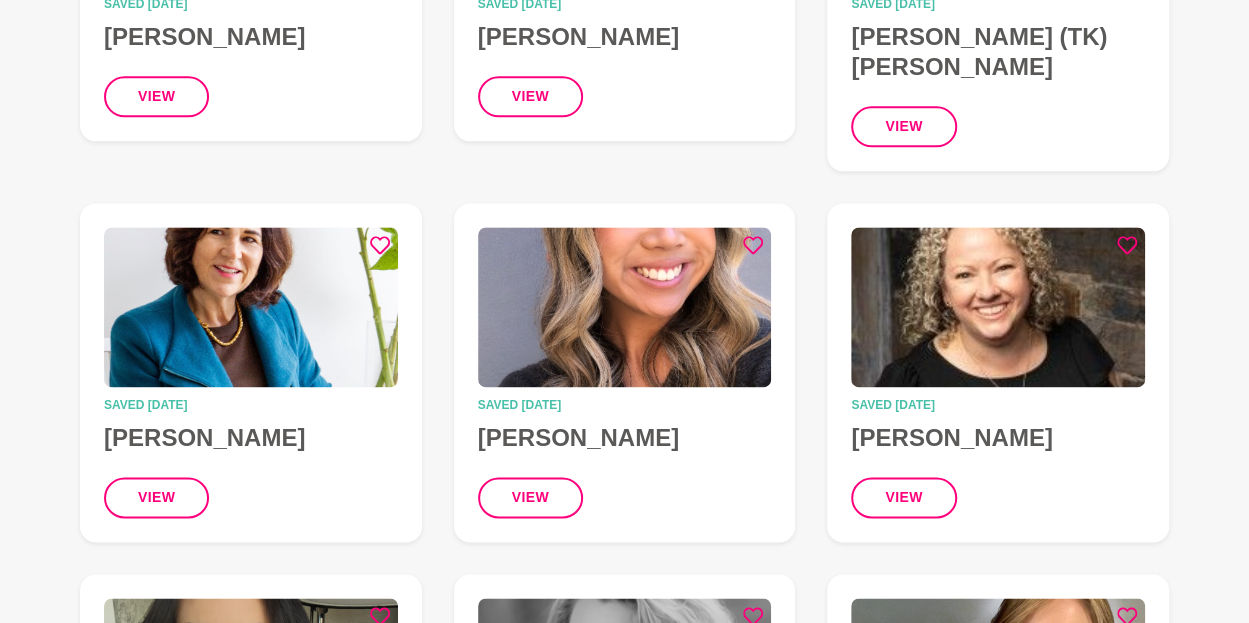 scroll, scrollTop: 1241, scrollLeft: 0, axis: vertical 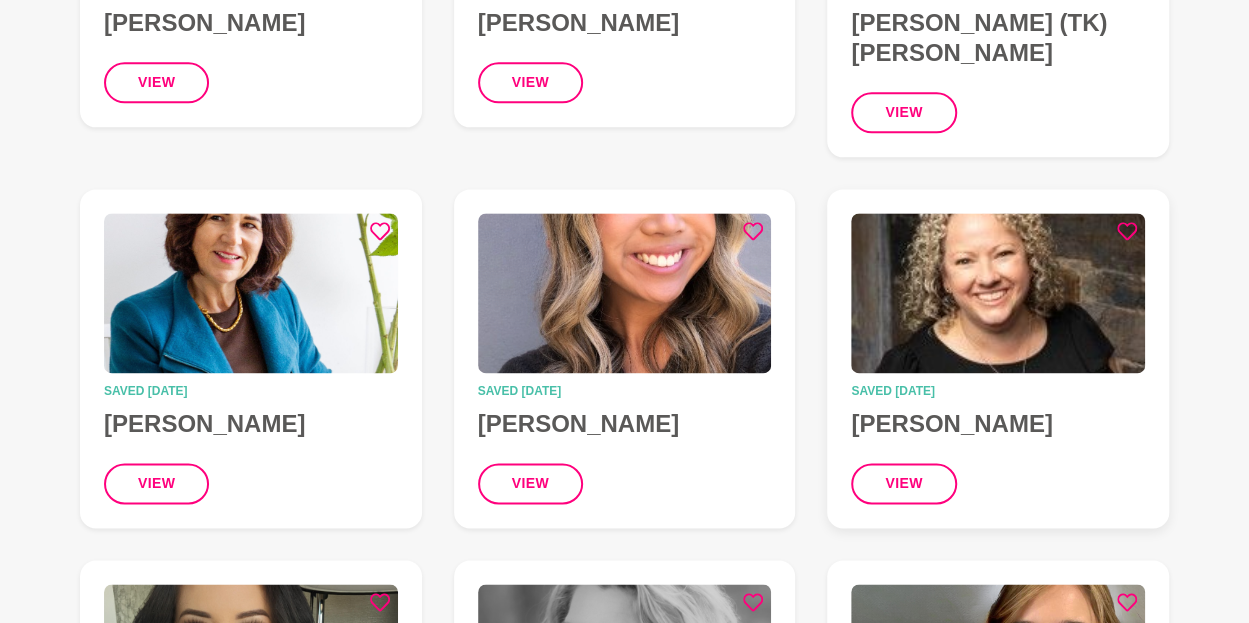 click on "Saved 2 months ago Meredith Waterhouse view" at bounding box center [998, 358] 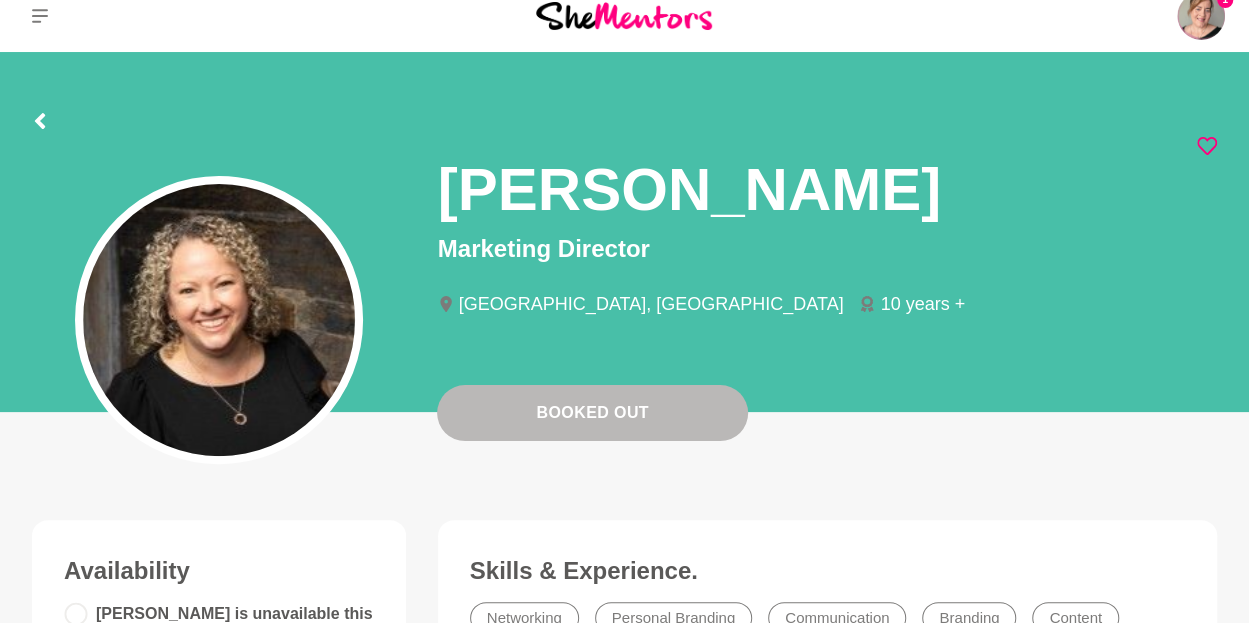 scroll, scrollTop: 18, scrollLeft: 0, axis: vertical 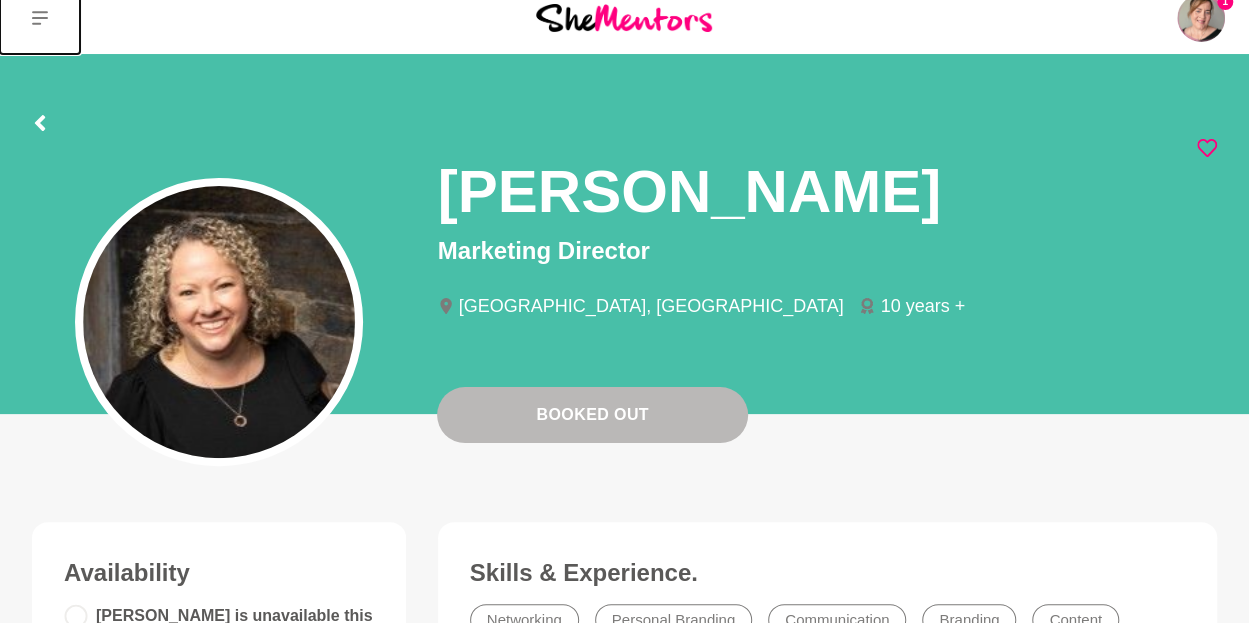 click at bounding box center [40, 18] 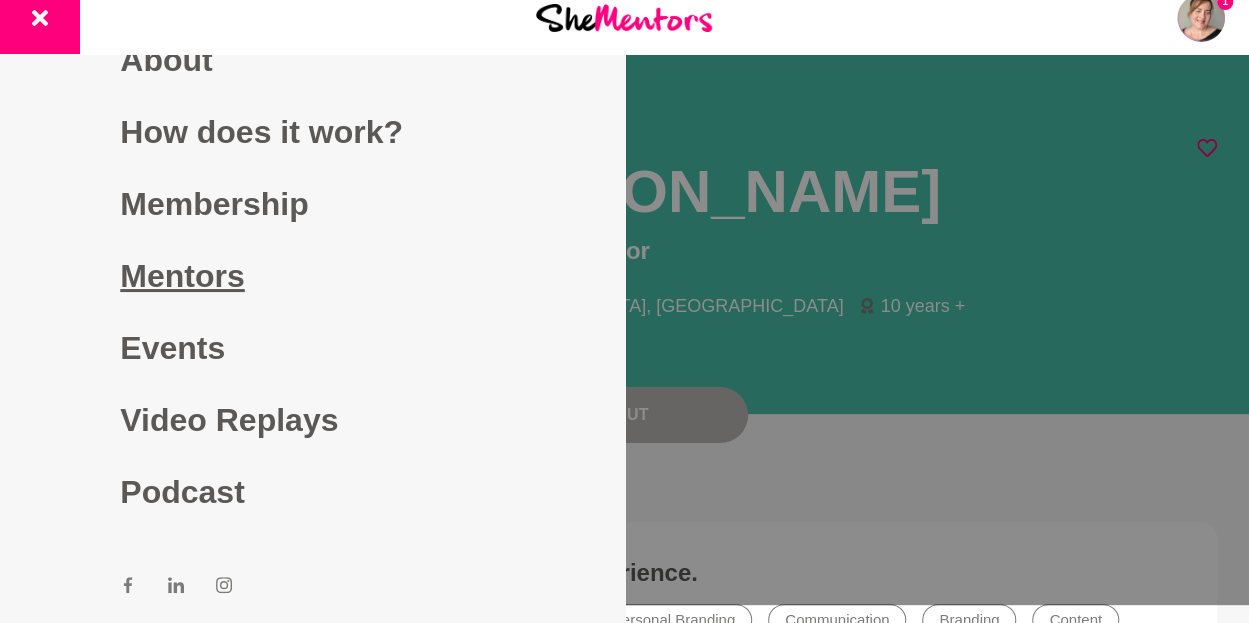 click on "Mentors" at bounding box center (312, 276) 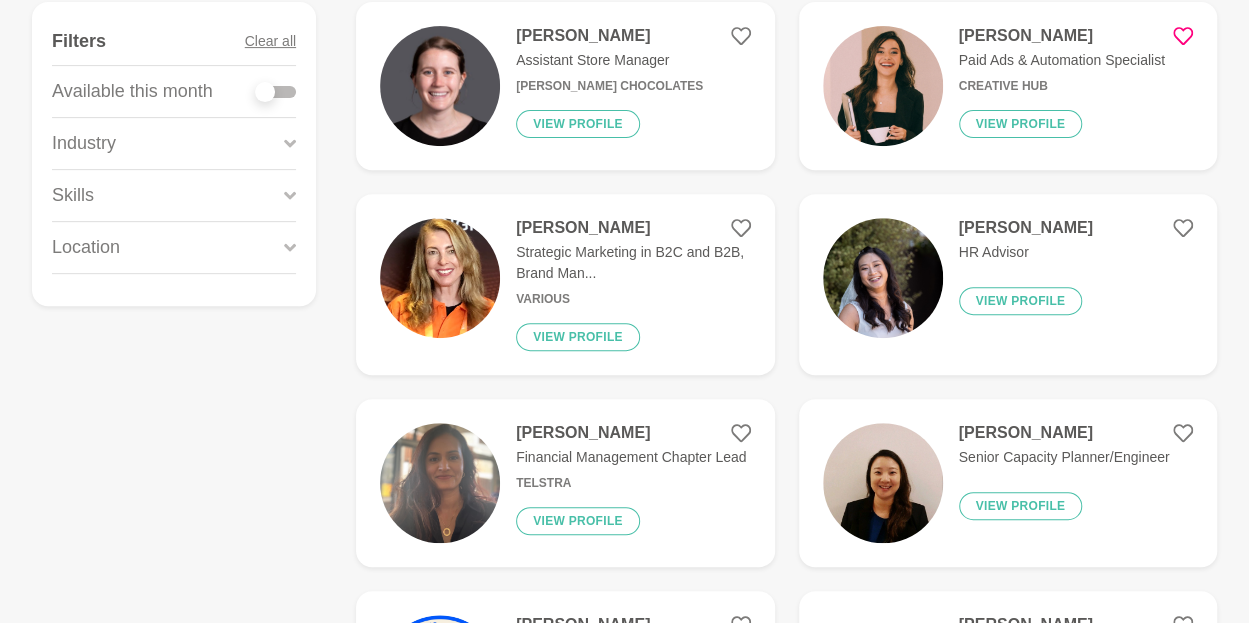 scroll, scrollTop: 244, scrollLeft: 0, axis: vertical 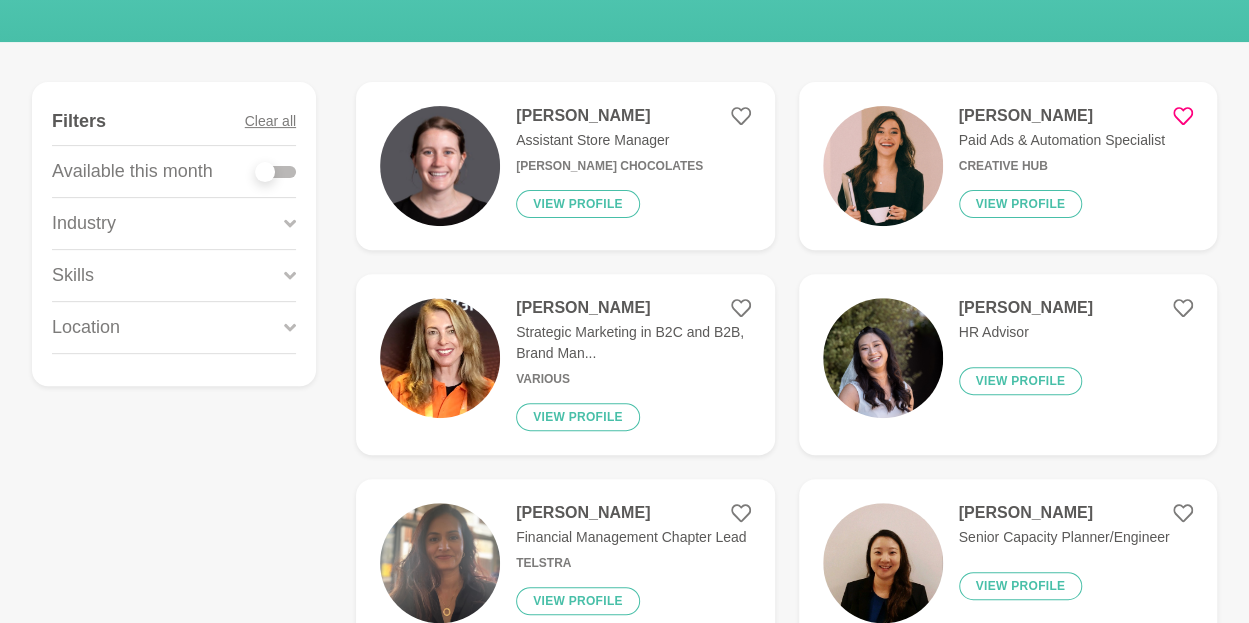 click on "Skills" at bounding box center (174, 275) 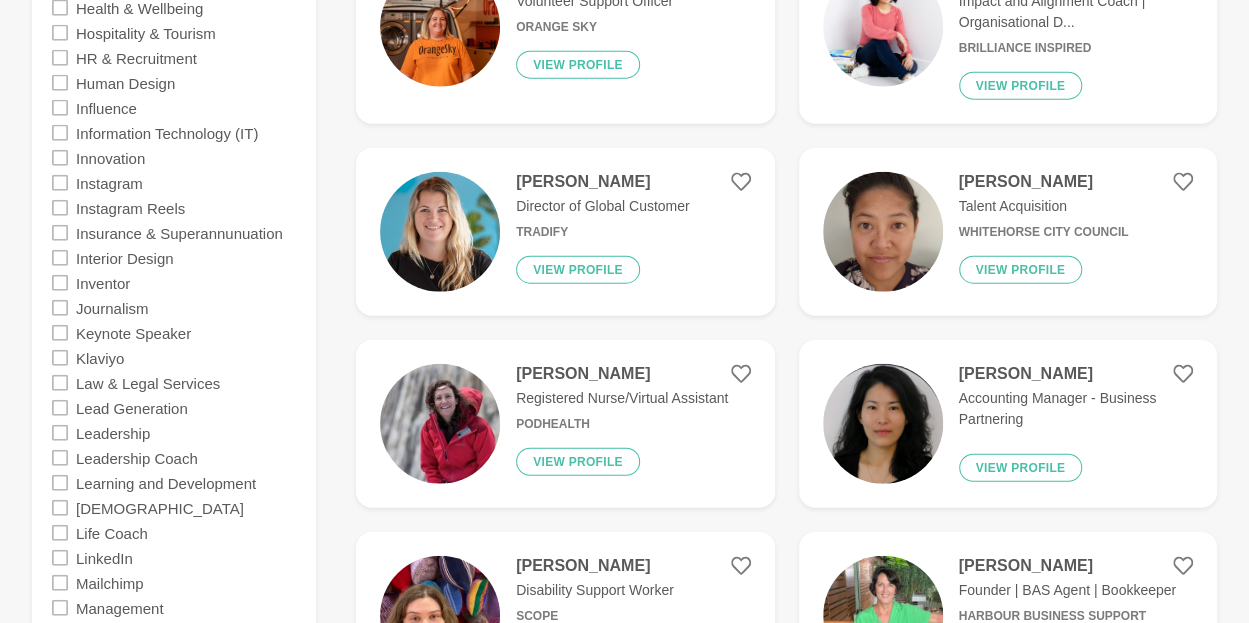 scroll, scrollTop: 2346, scrollLeft: 0, axis: vertical 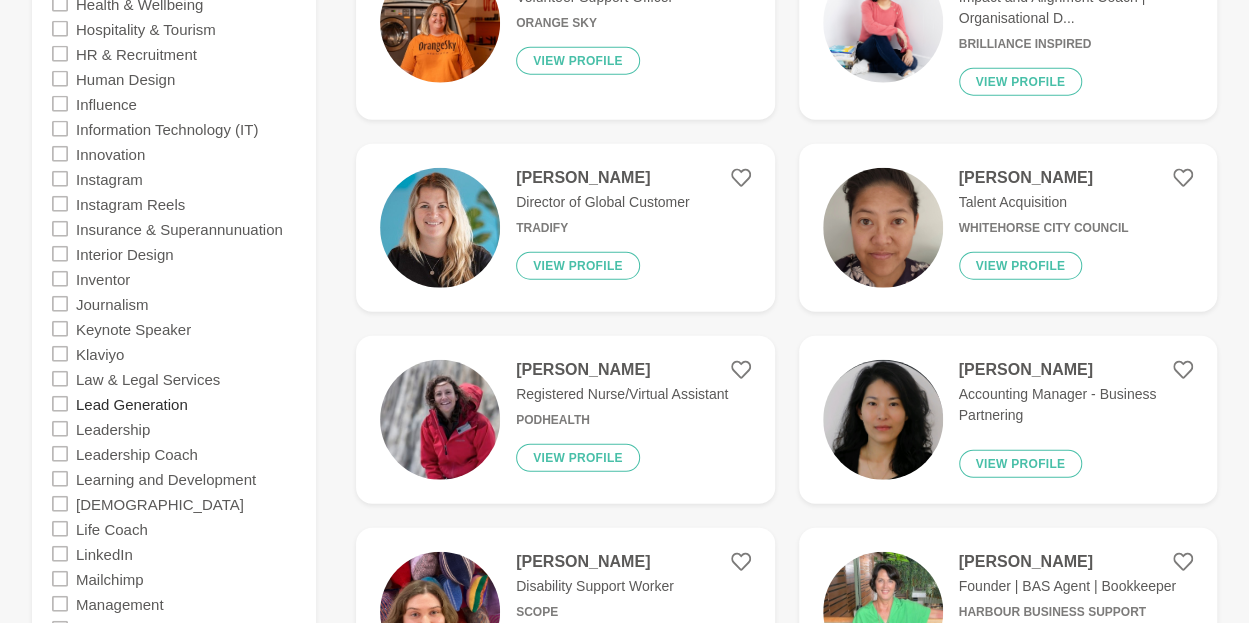 click on "Lead Generation" at bounding box center [132, 403] 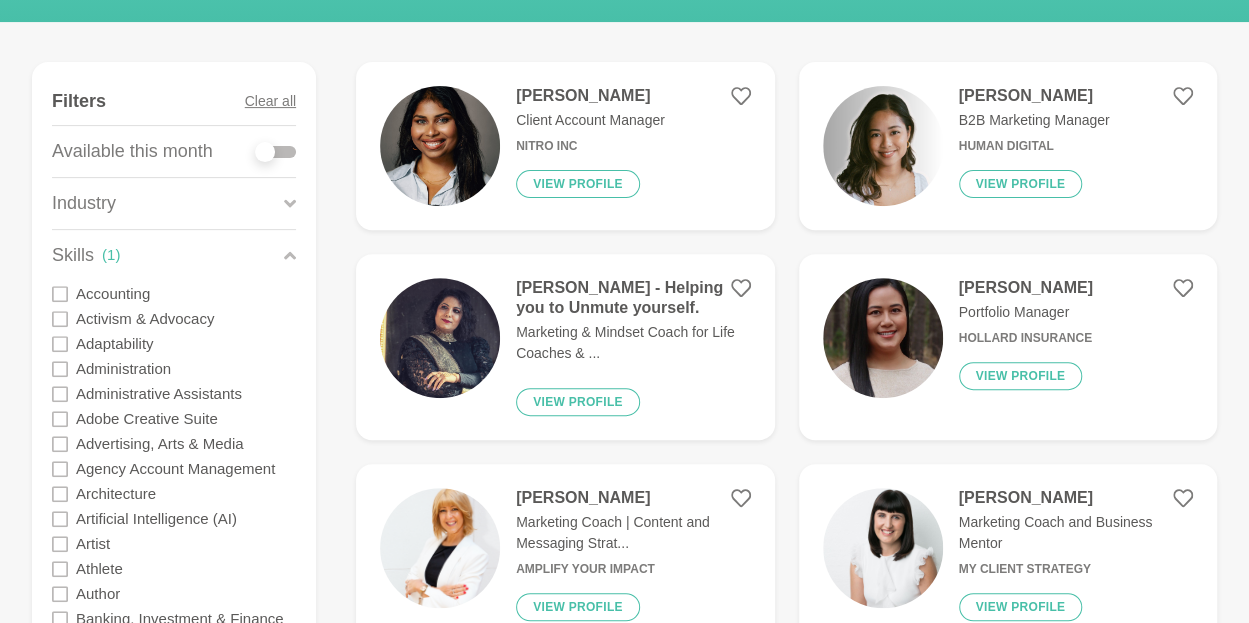 scroll, scrollTop: 228, scrollLeft: 0, axis: vertical 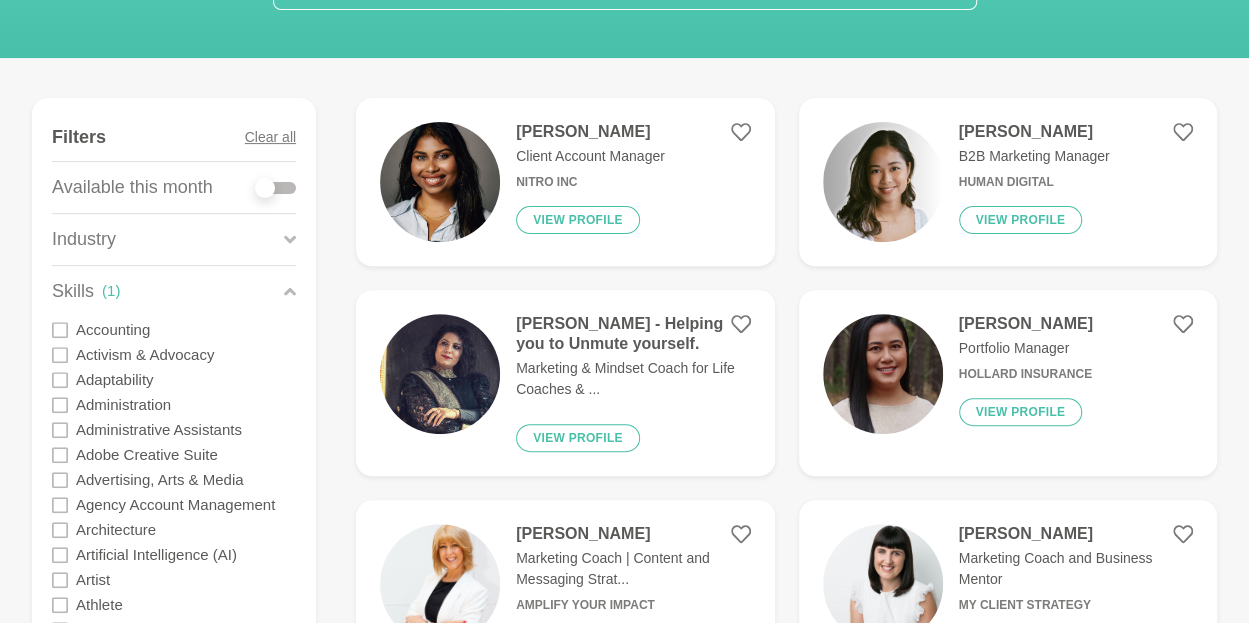 click at bounding box center [276, 188] 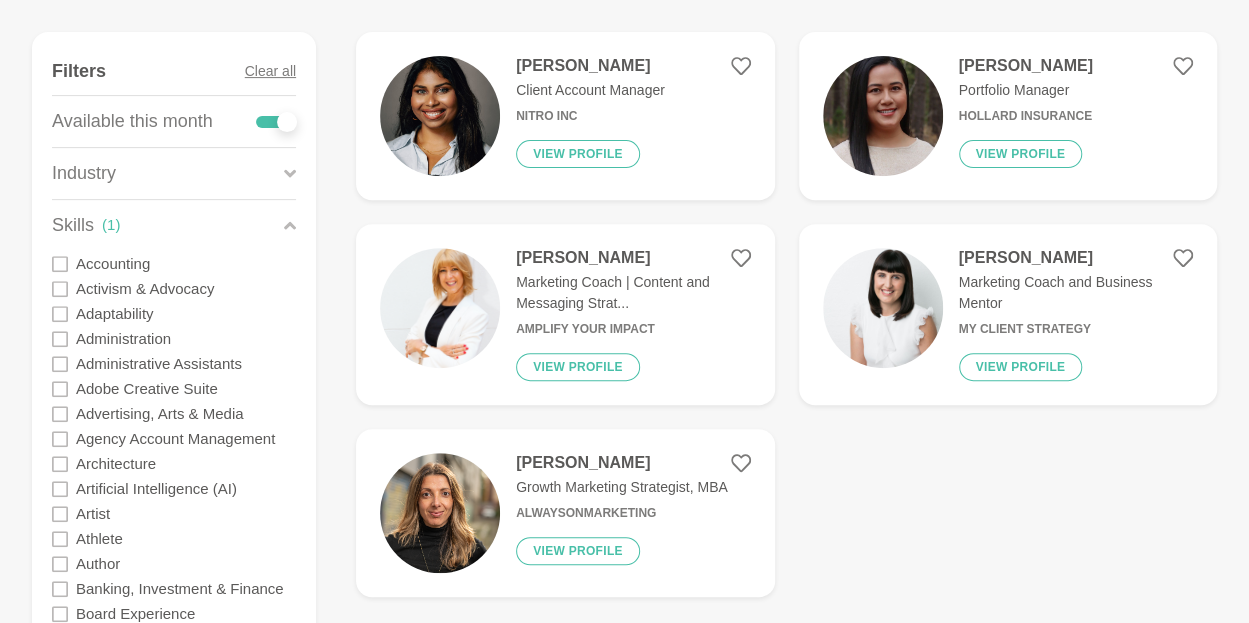 scroll, scrollTop: 295, scrollLeft: 0, axis: vertical 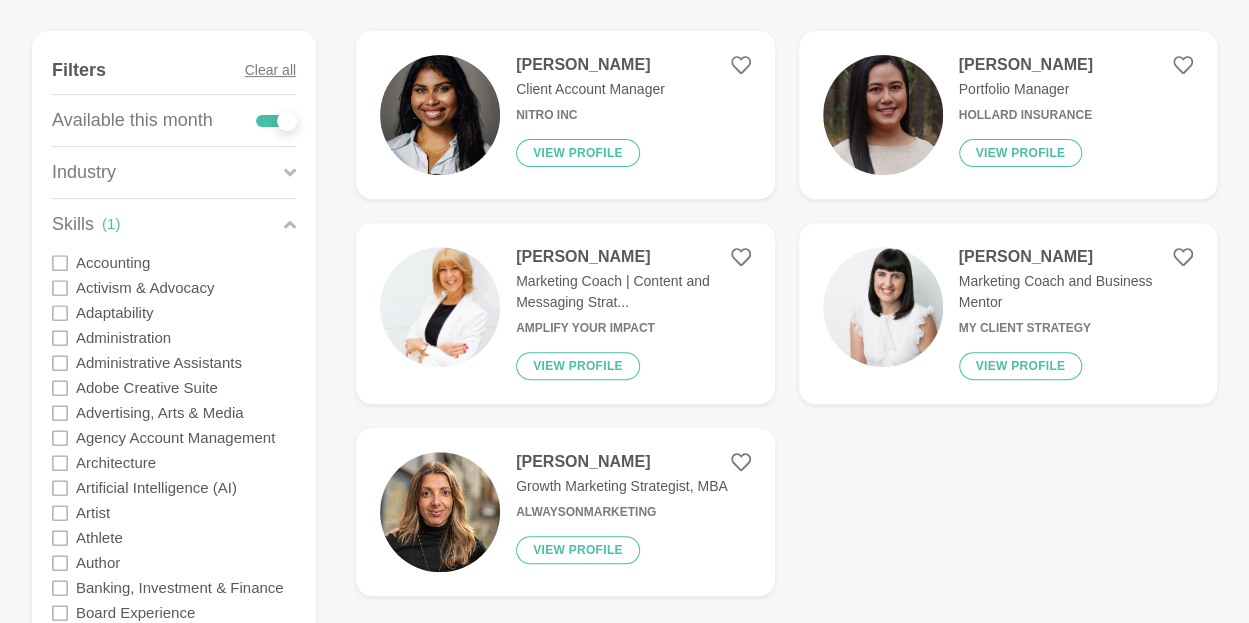 click on "Hayley Robertson" at bounding box center [1076, 257] 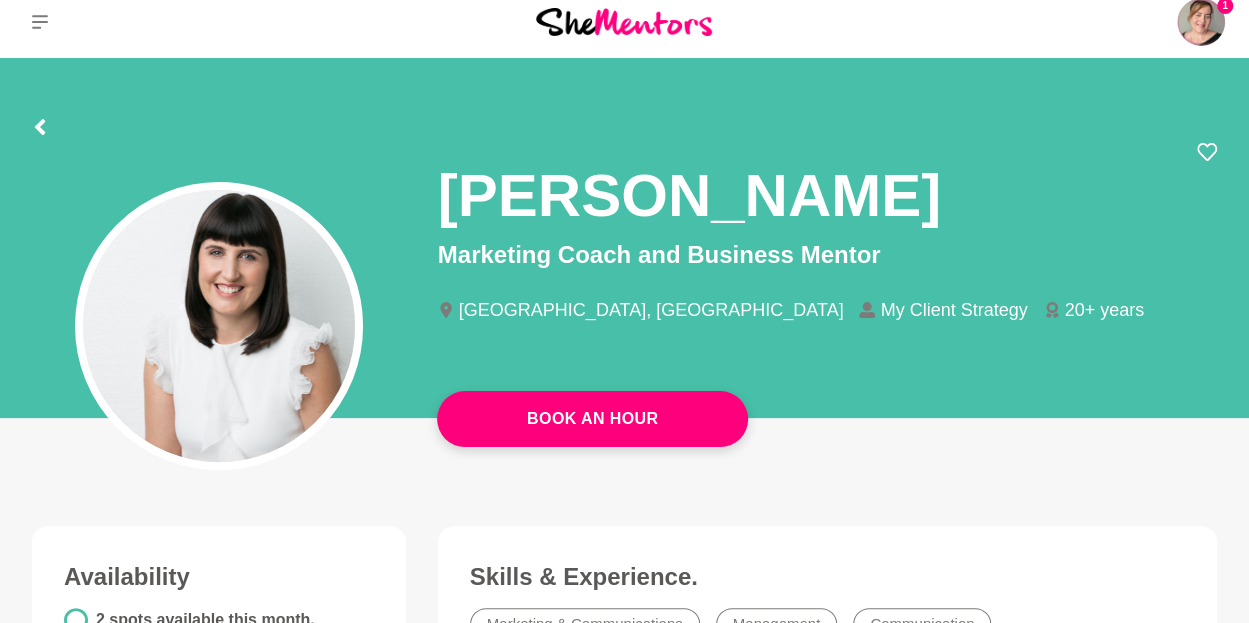 scroll, scrollTop: 0, scrollLeft: 0, axis: both 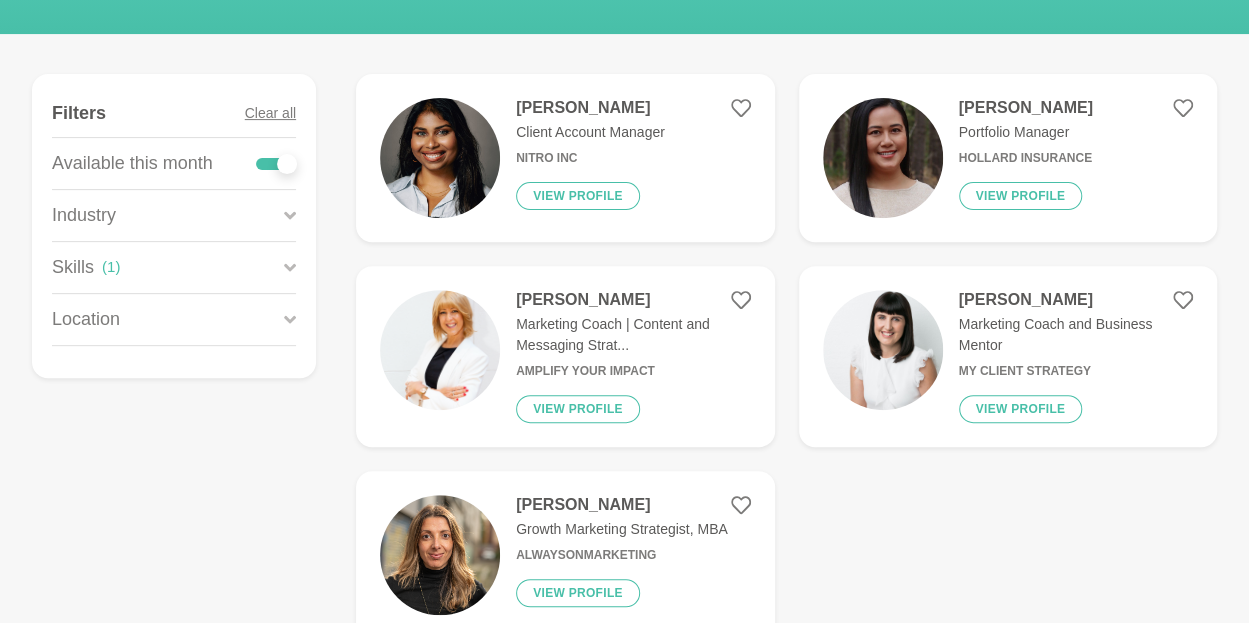 click on "Kat Millar" at bounding box center (633, 300) 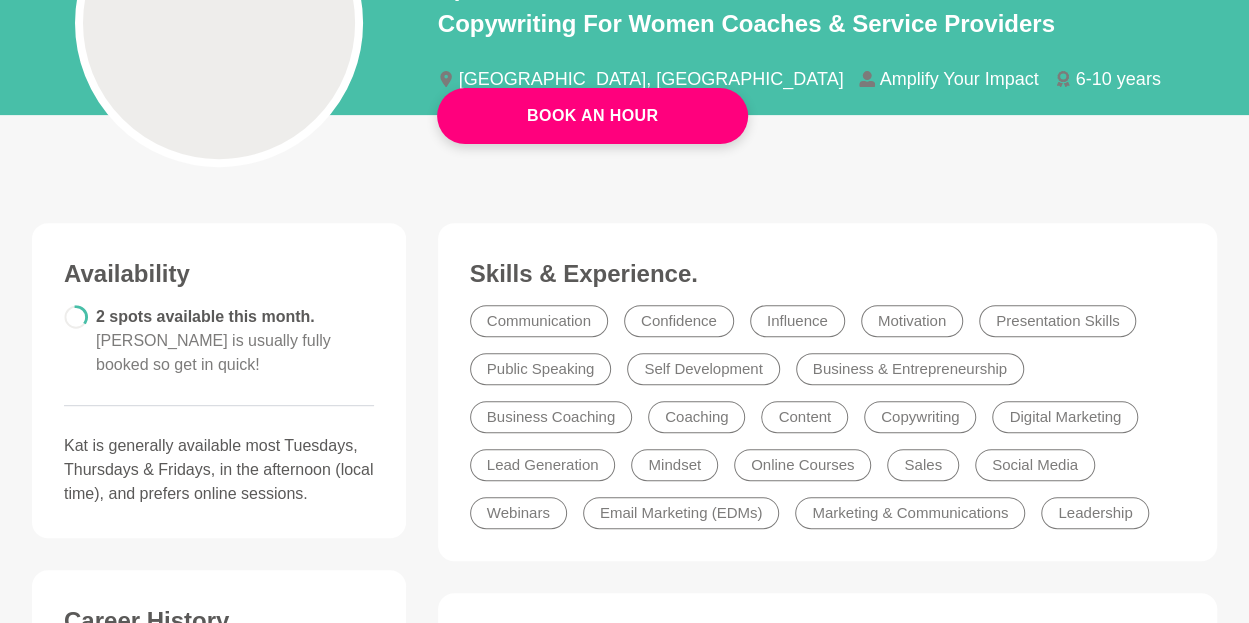 scroll, scrollTop: 320, scrollLeft: 0, axis: vertical 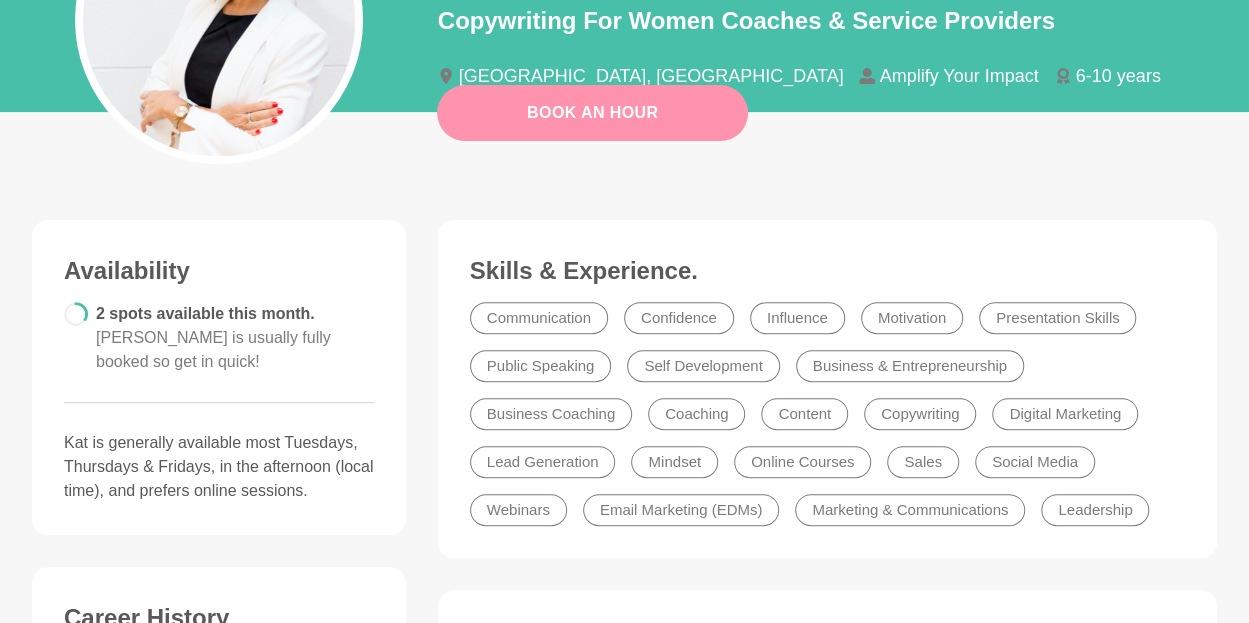 click on "Book An Hour" at bounding box center [592, 113] 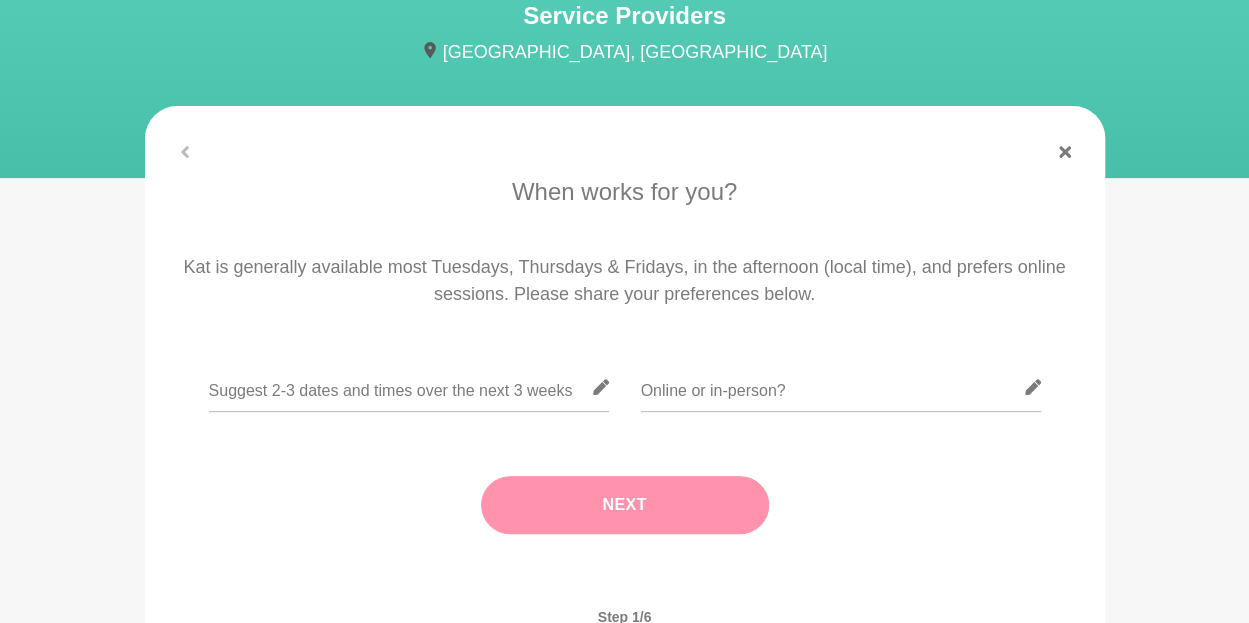 scroll, scrollTop: 314, scrollLeft: 0, axis: vertical 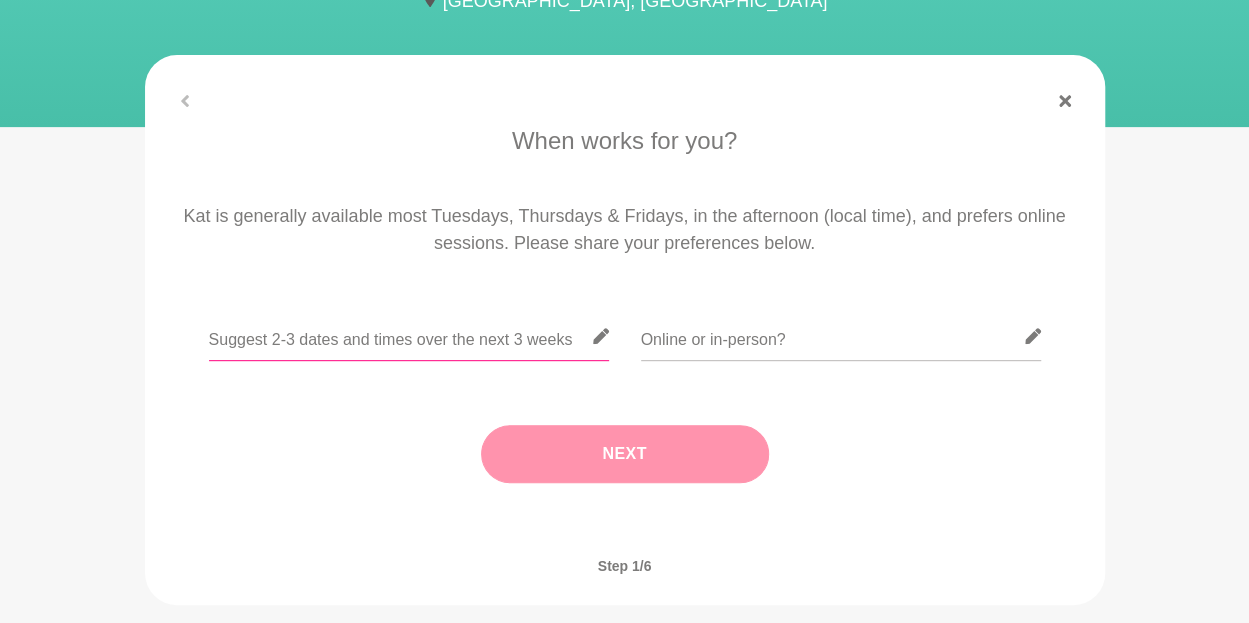 click at bounding box center [409, 336] 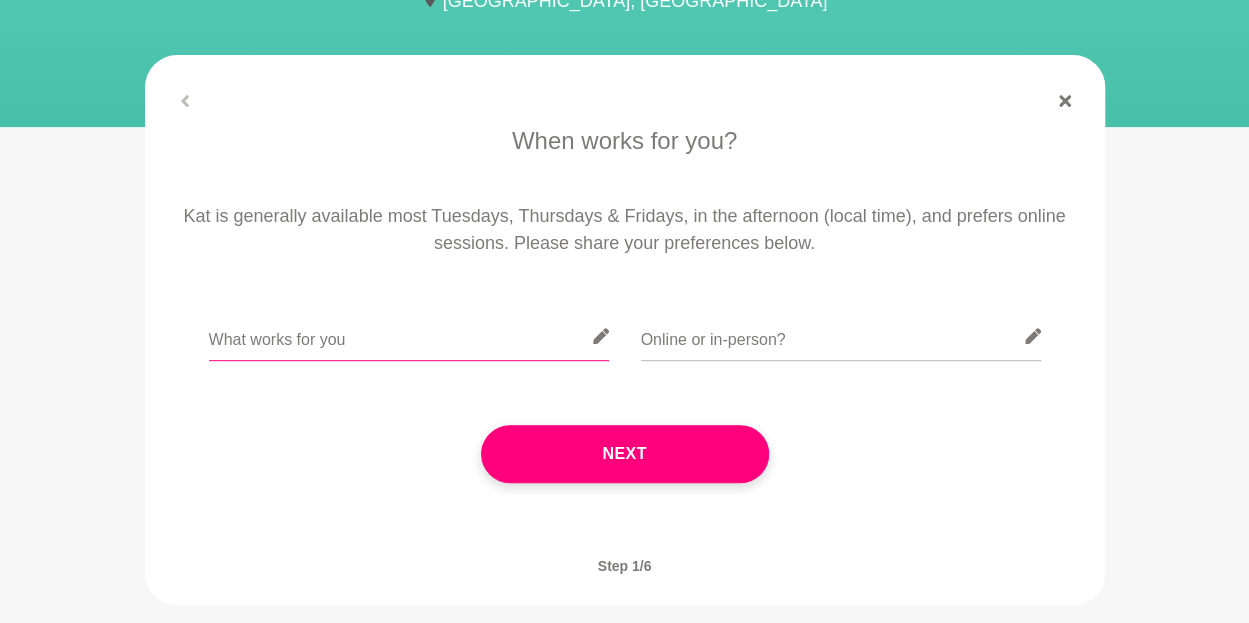 type on "What works for you" 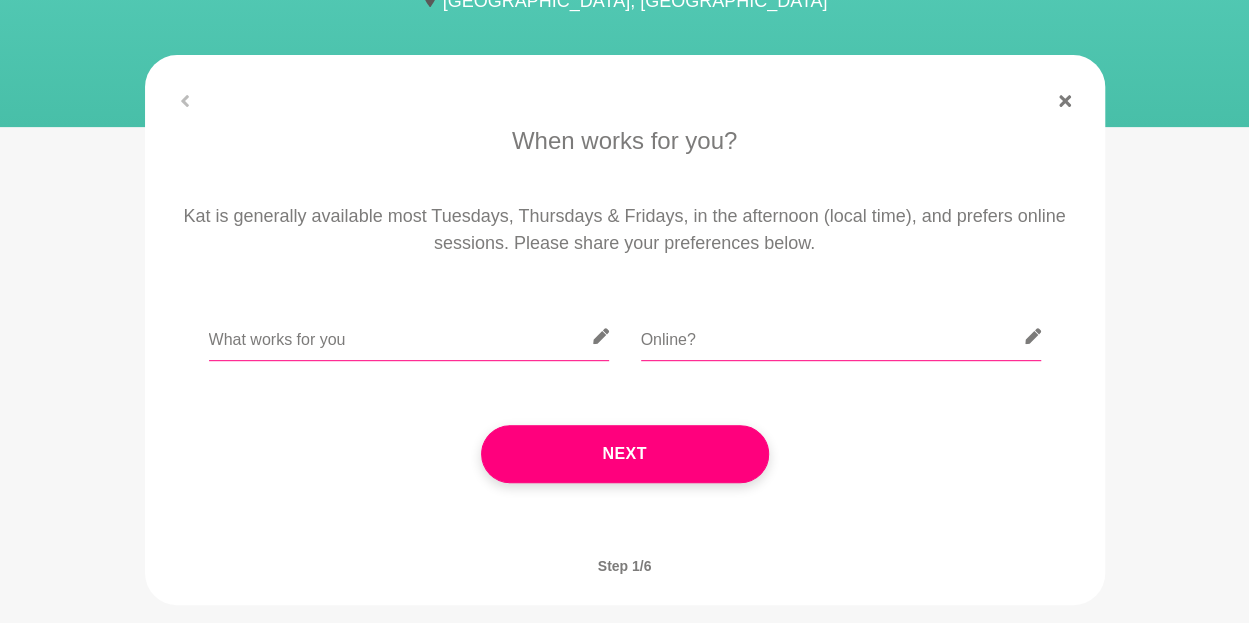 type on "Online" 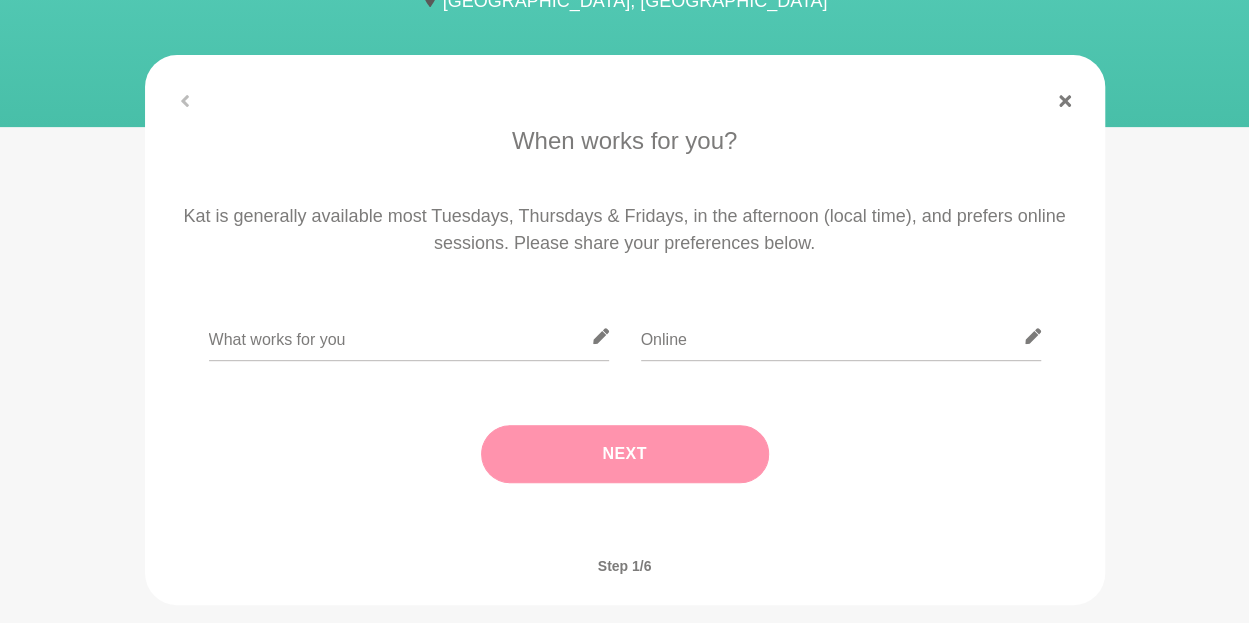 click on "Next" at bounding box center (625, 454) 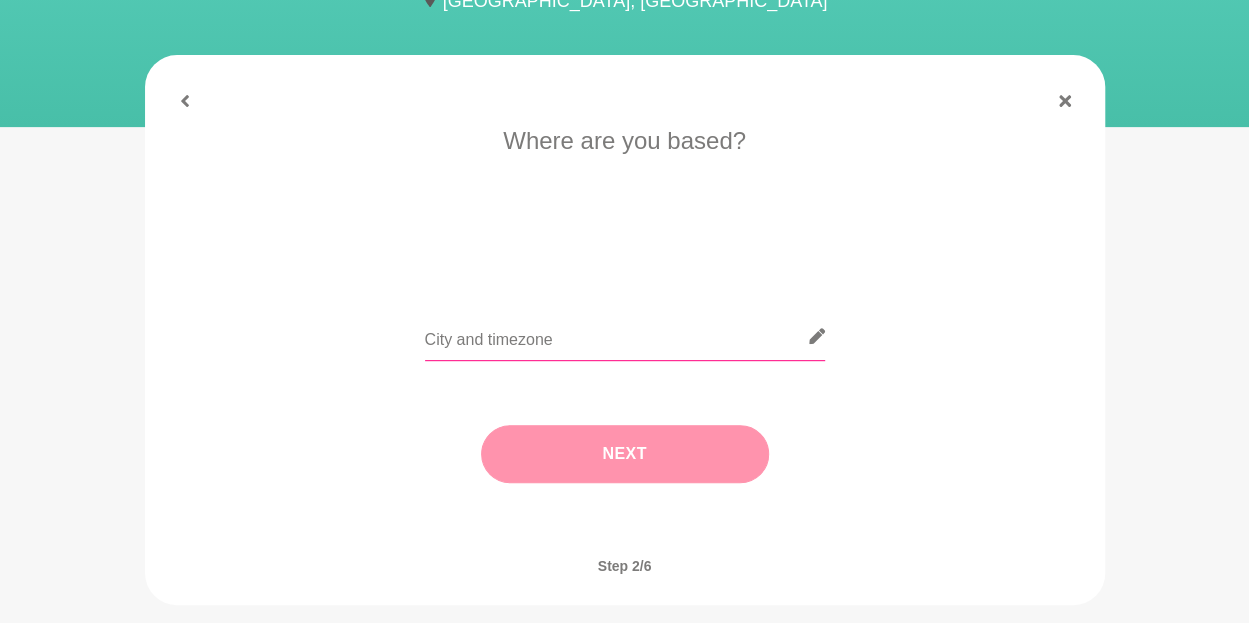 click at bounding box center (625, 336) 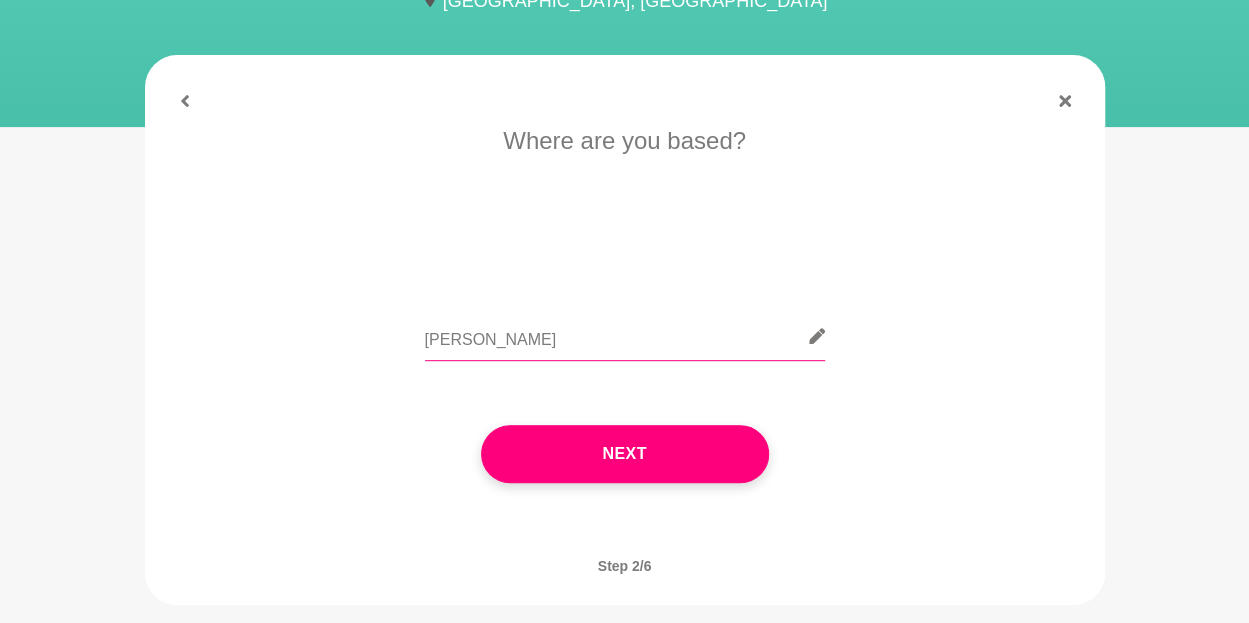 type on "Hobart Tasmania" 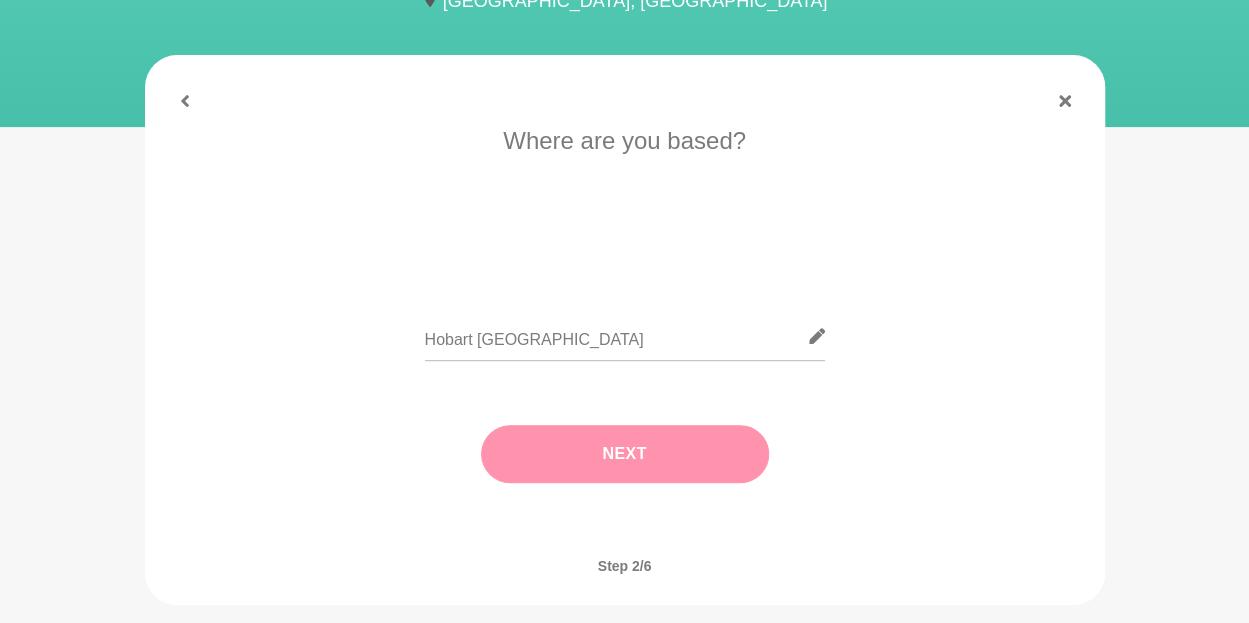 click on "Next" at bounding box center (625, 454) 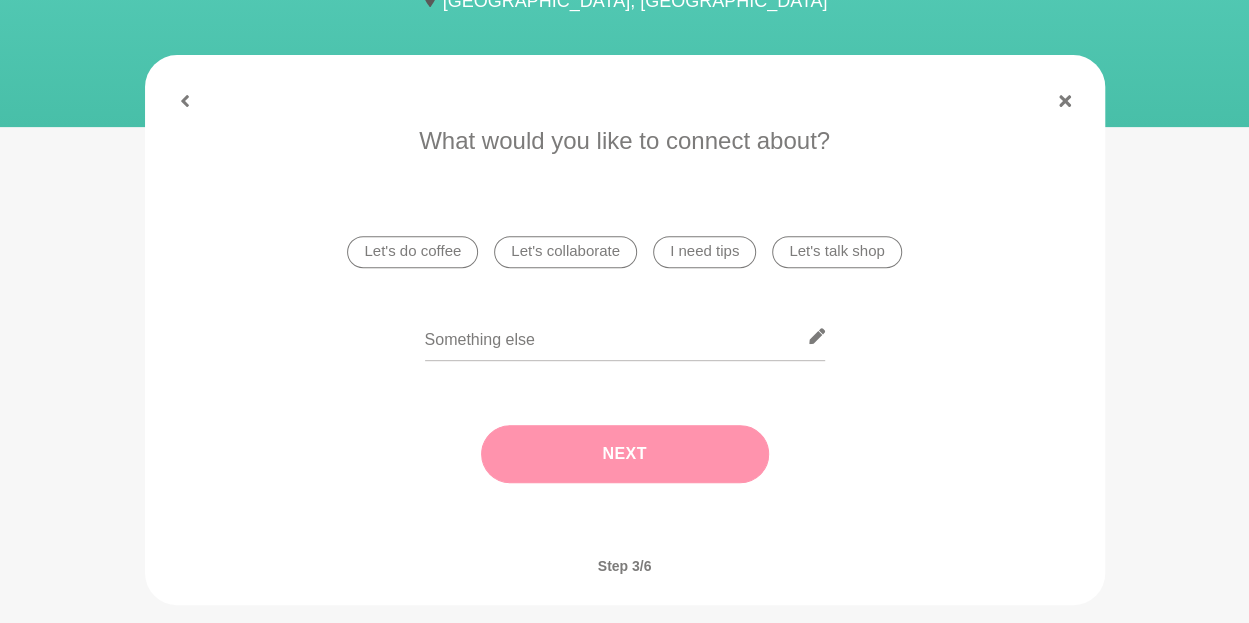 click on "I need tips" at bounding box center (704, 252) 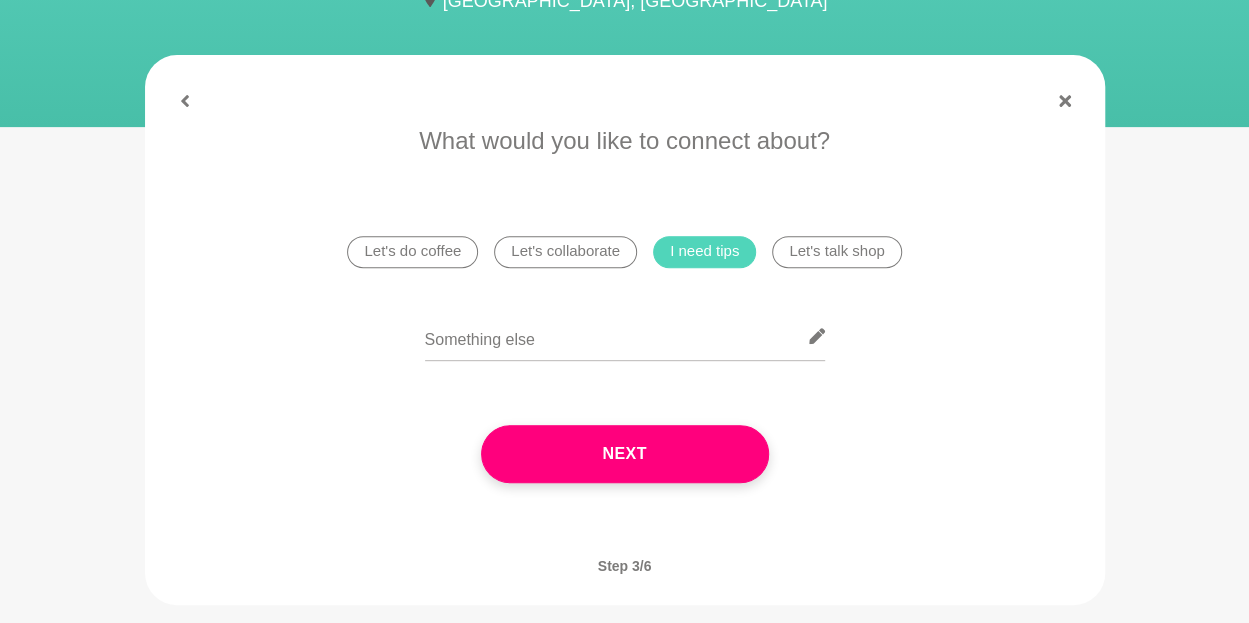 click on "Let's talk shop" at bounding box center (836, 252) 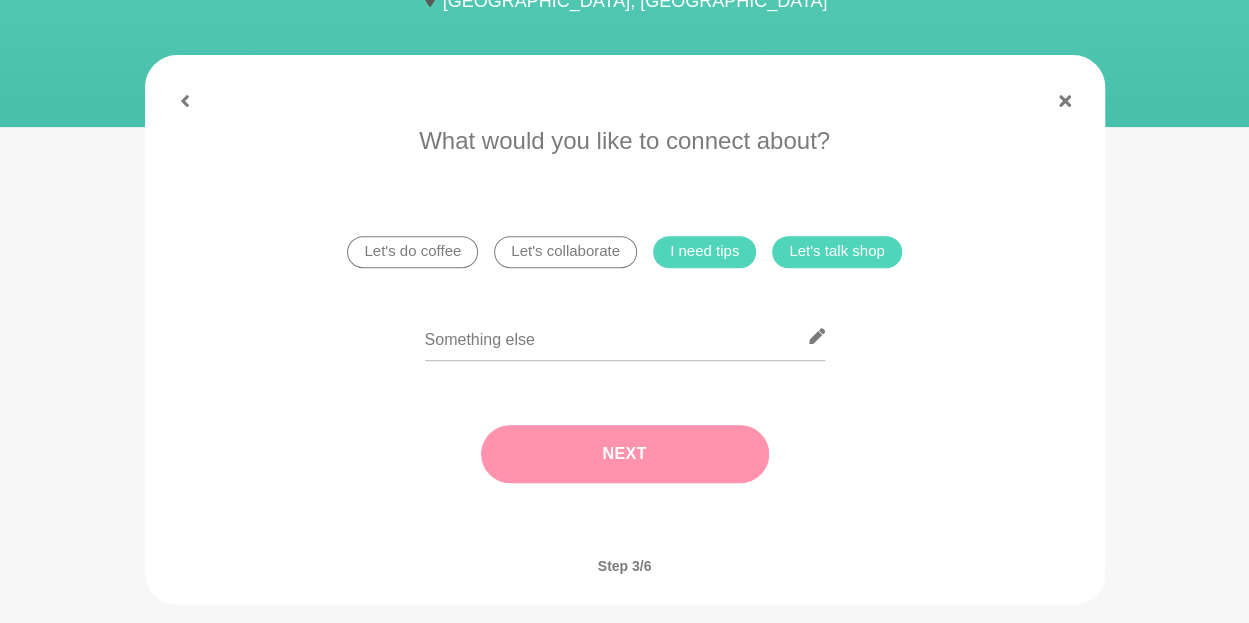 click on "Next" at bounding box center (625, 454) 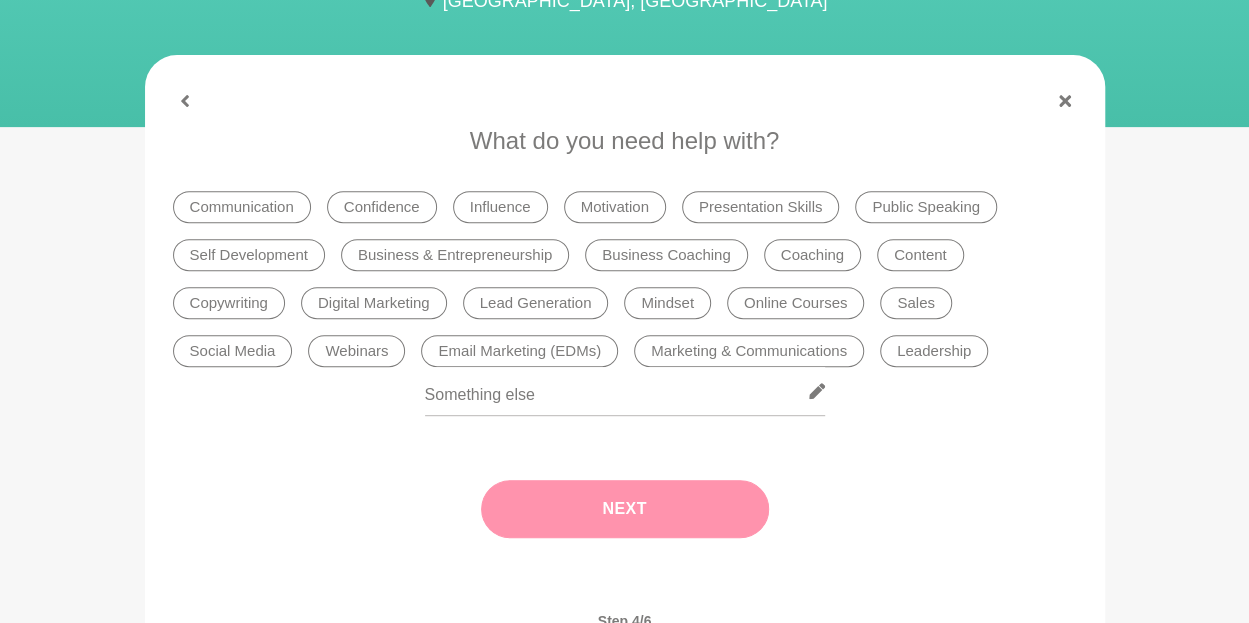 click on "Marketing & Communications" at bounding box center [749, 351] 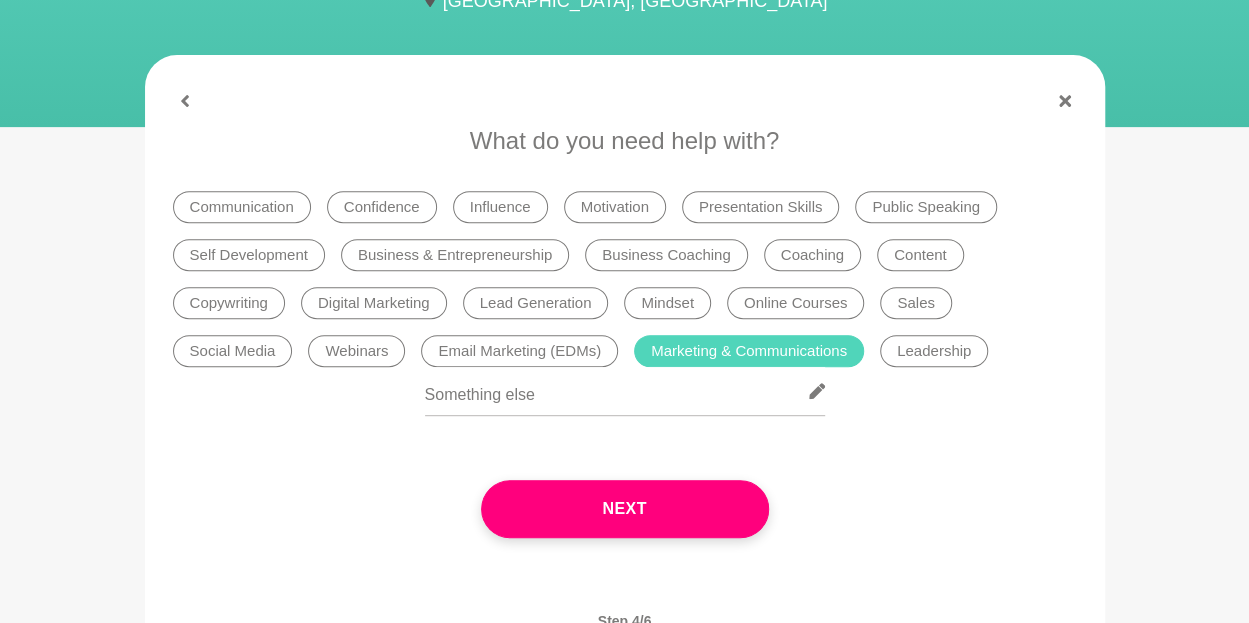 click on "Social Media" at bounding box center [233, 351] 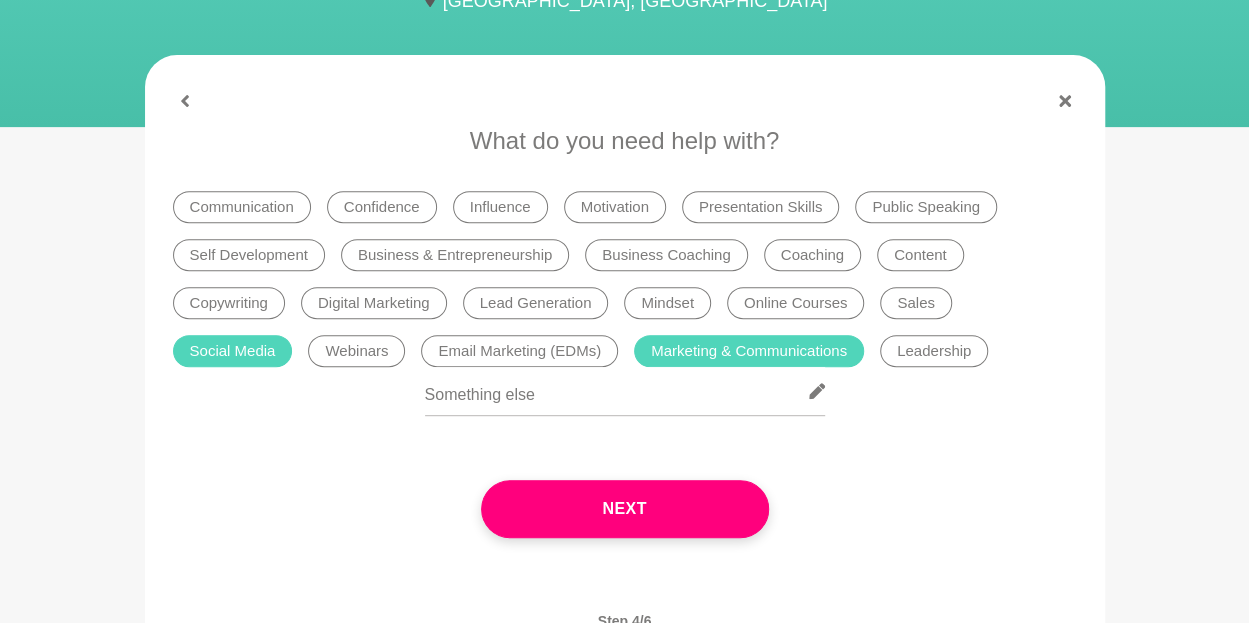 click on "Lead Generation" at bounding box center [536, 303] 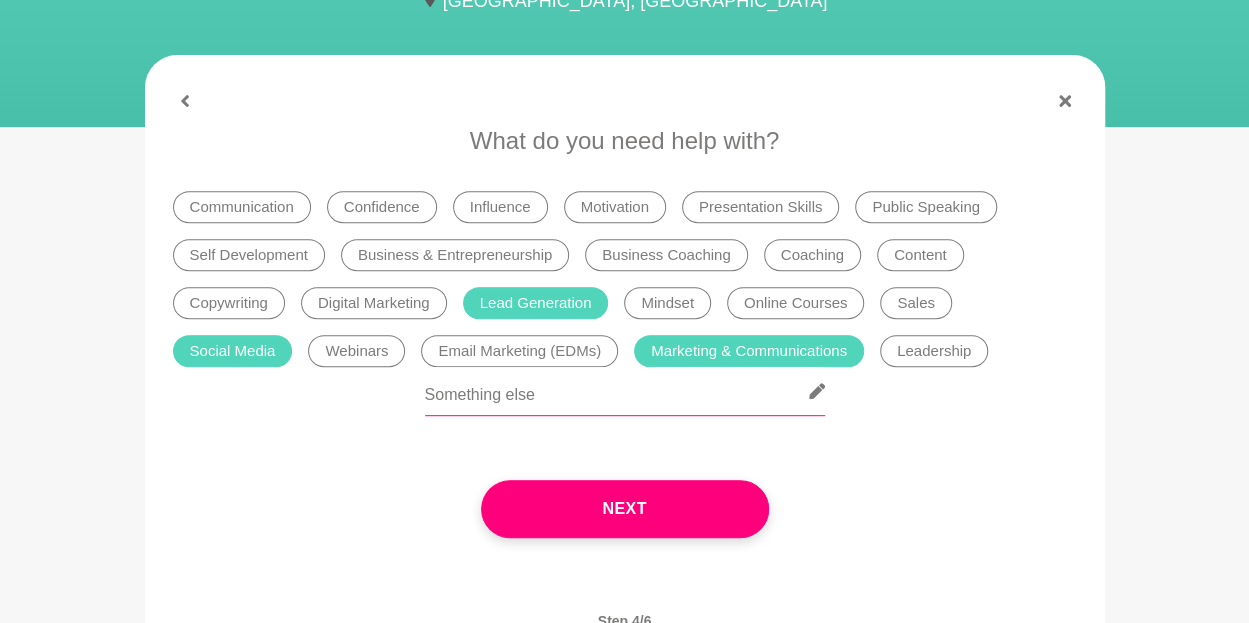 click at bounding box center (625, 391) 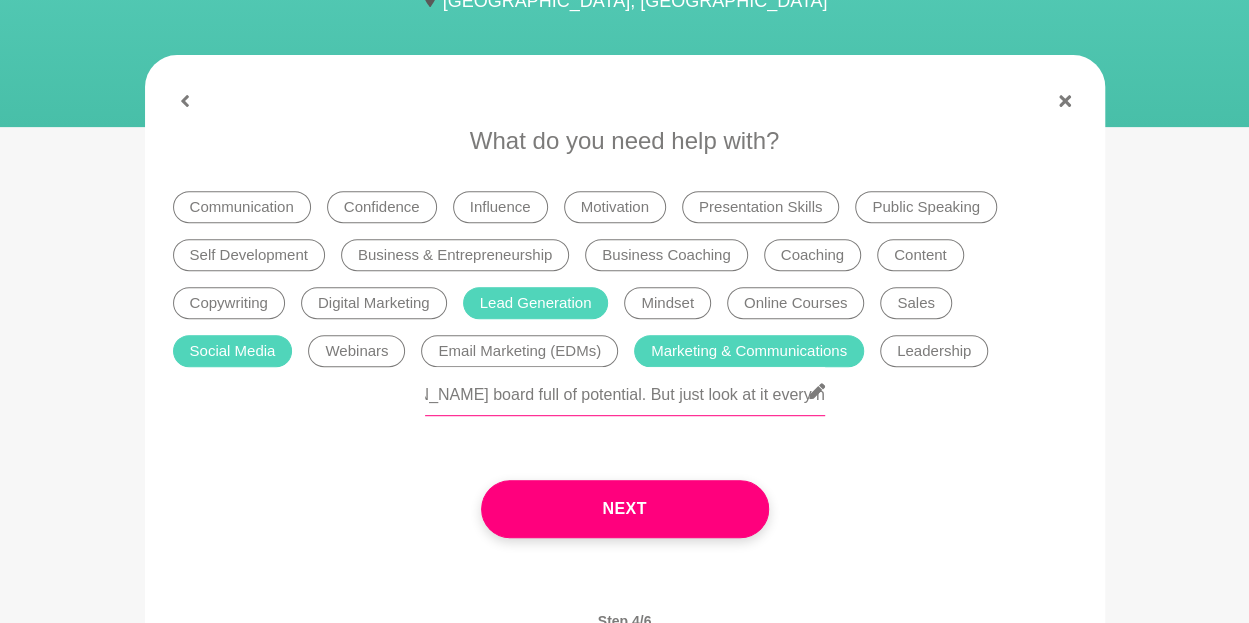 scroll, scrollTop: 0, scrollLeft: 1778, axis: horizontal 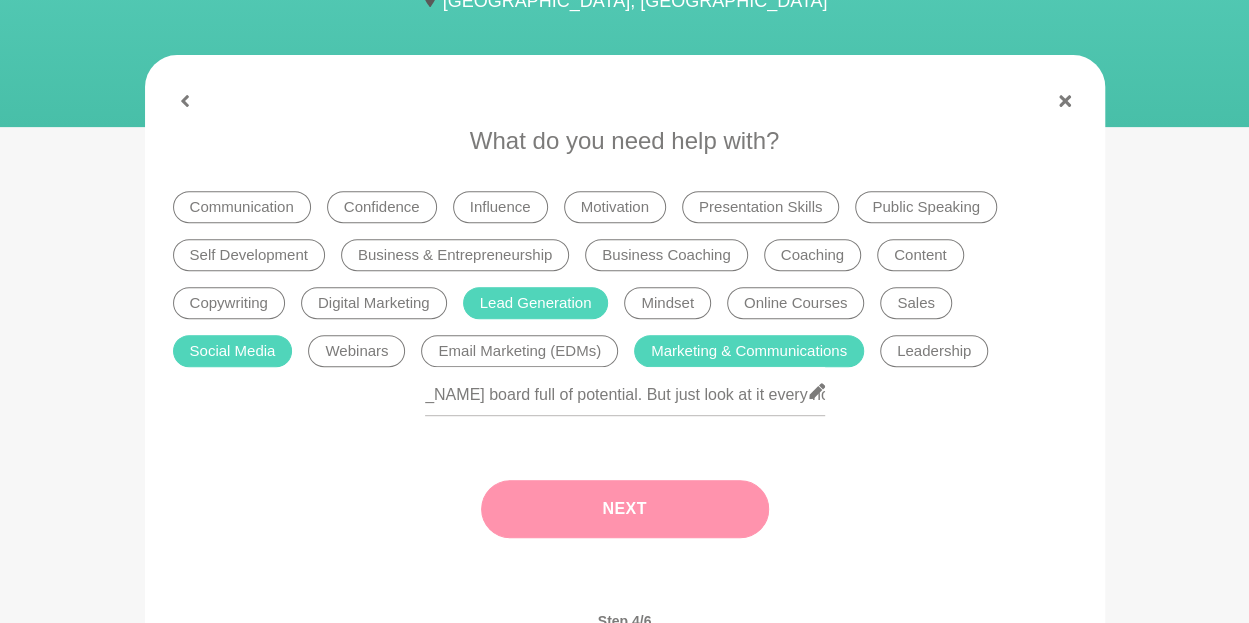 click on "Next" at bounding box center (625, 509) 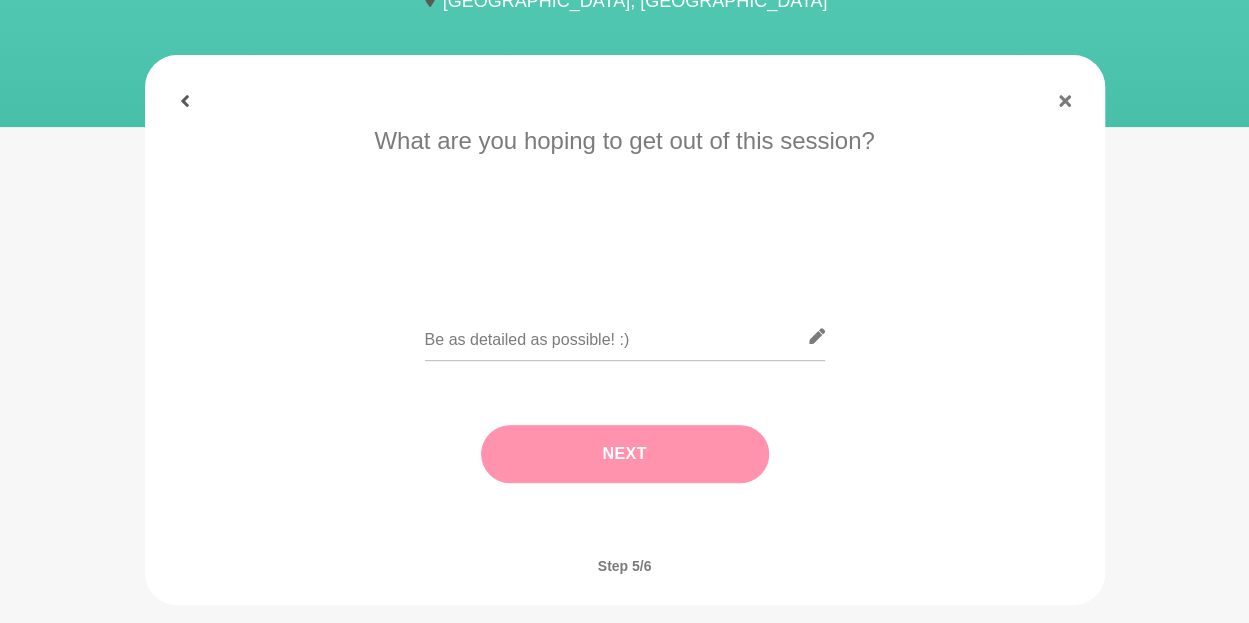 click 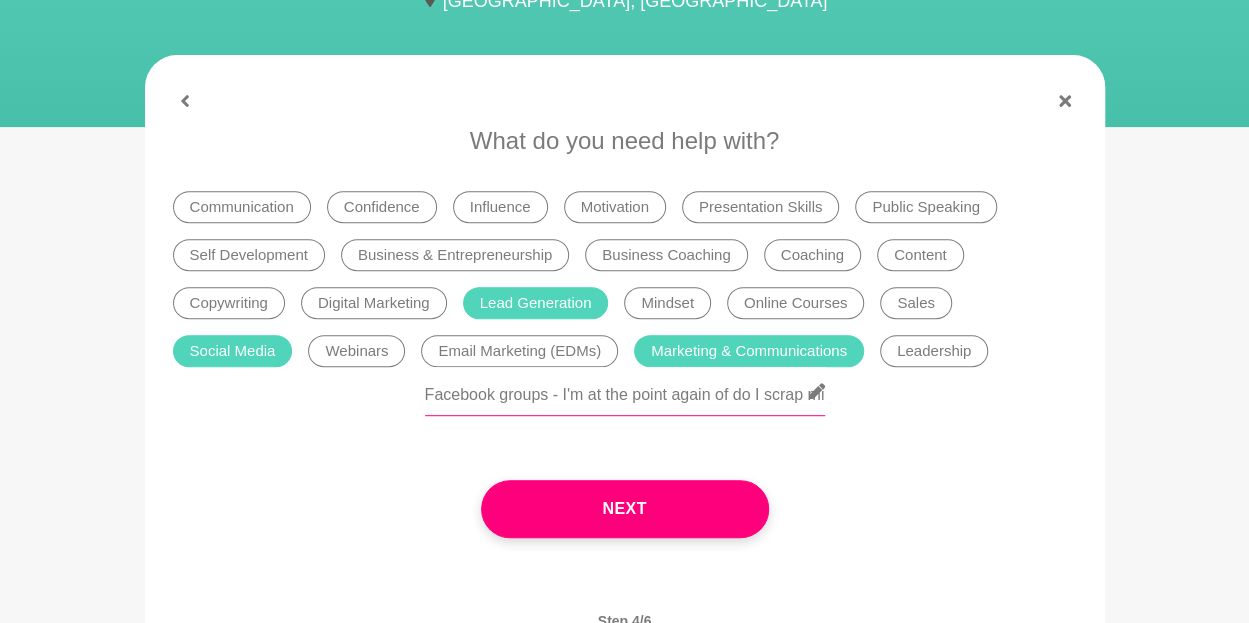 click on "Facebook groups - I'm at the point again of do I scrap mine or revive it. But I'd love ideas/tips on how do I get engagement and interaction in the group so I'm not talking to myself? Also, lead generation - ides/tips on how I manage it. I've got a Trello board full of potential. But just look at it every now and then." at bounding box center (625, 391) 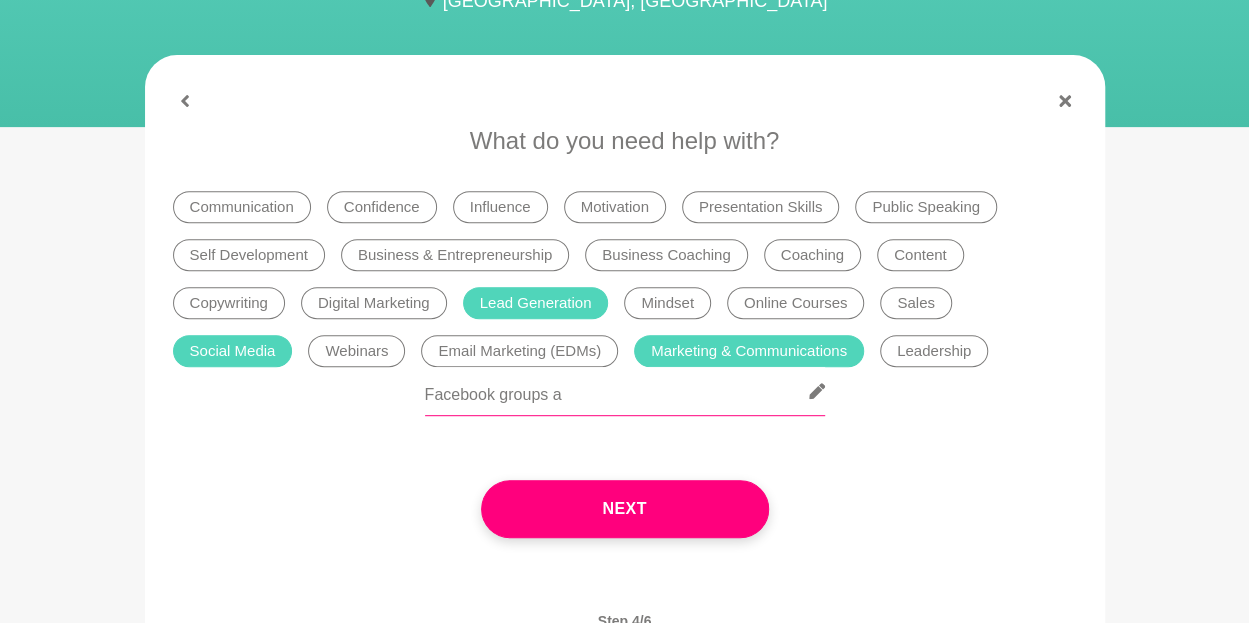 scroll, scrollTop: 0, scrollLeft: 0, axis: both 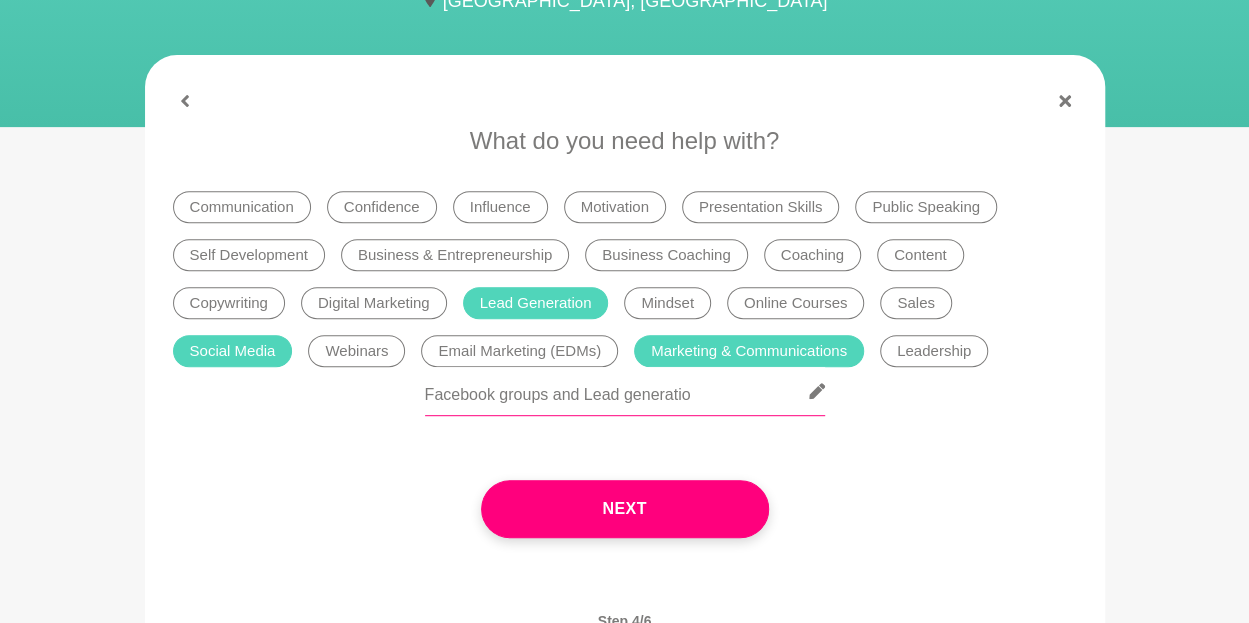 type on "Facebook groups and Lead generation" 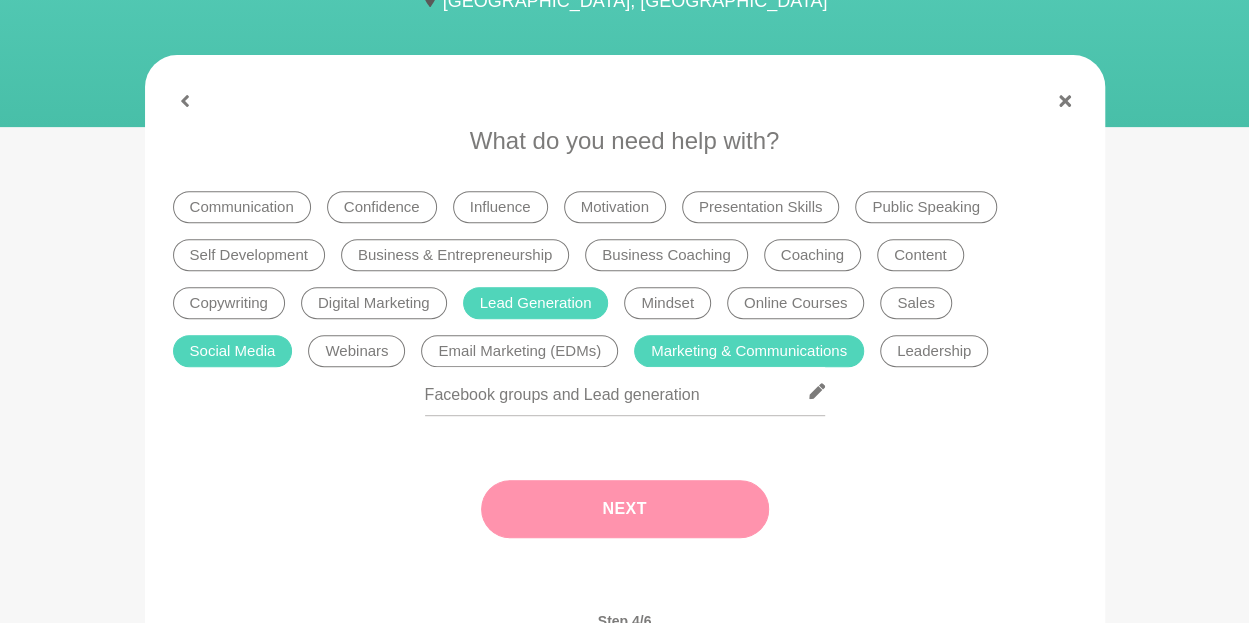 click on "Next" at bounding box center (625, 509) 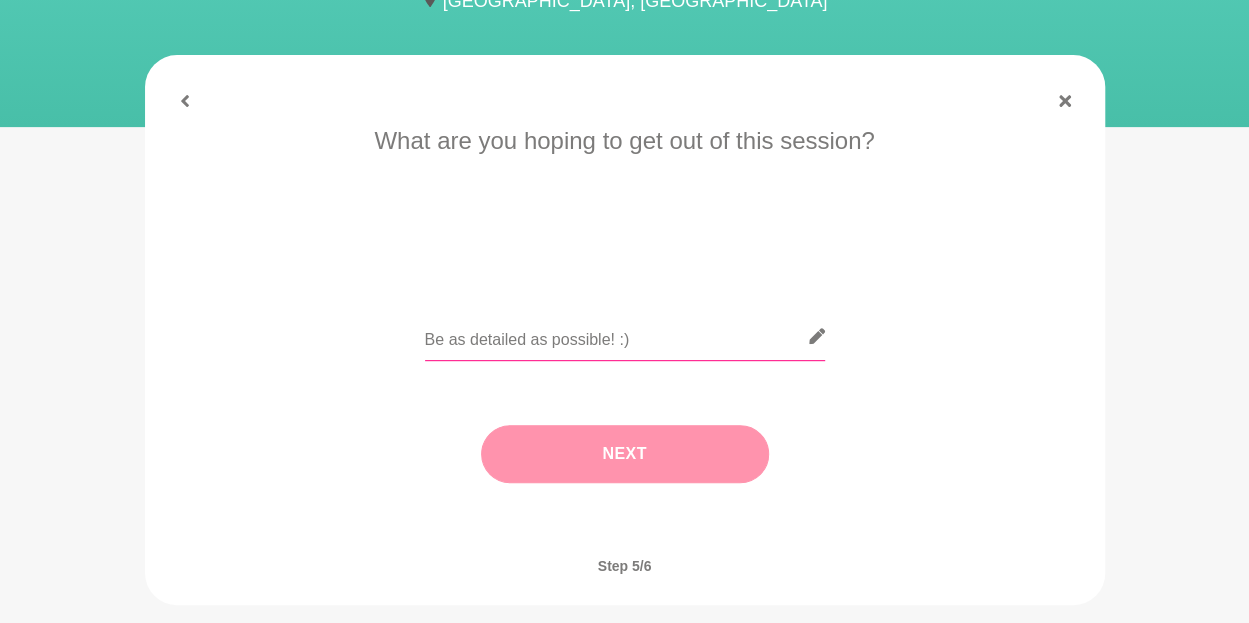click at bounding box center (625, 336) 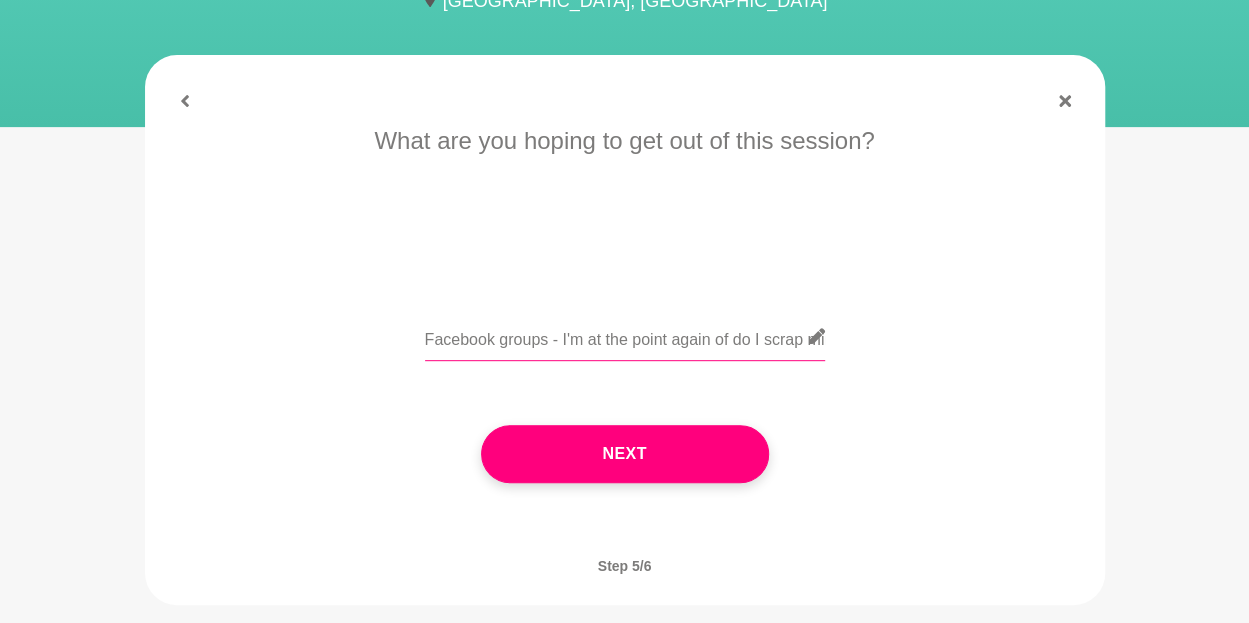 scroll, scrollTop: 0, scrollLeft: 1778, axis: horizontal 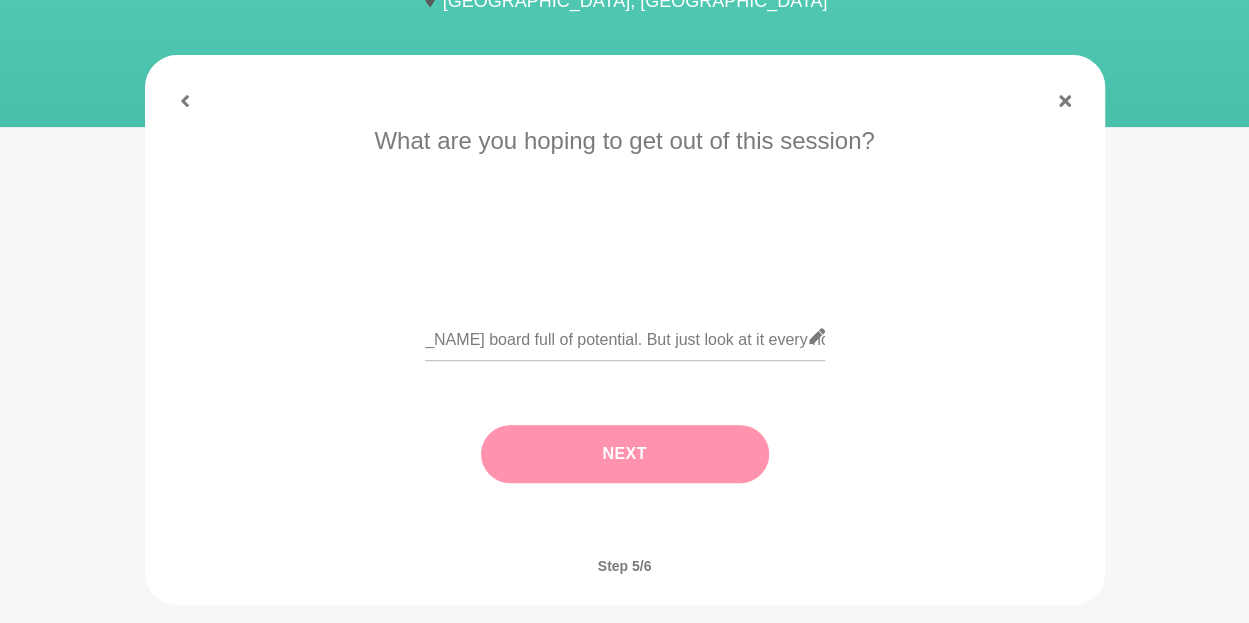 click on "Next" at bounding box center [625, 454] 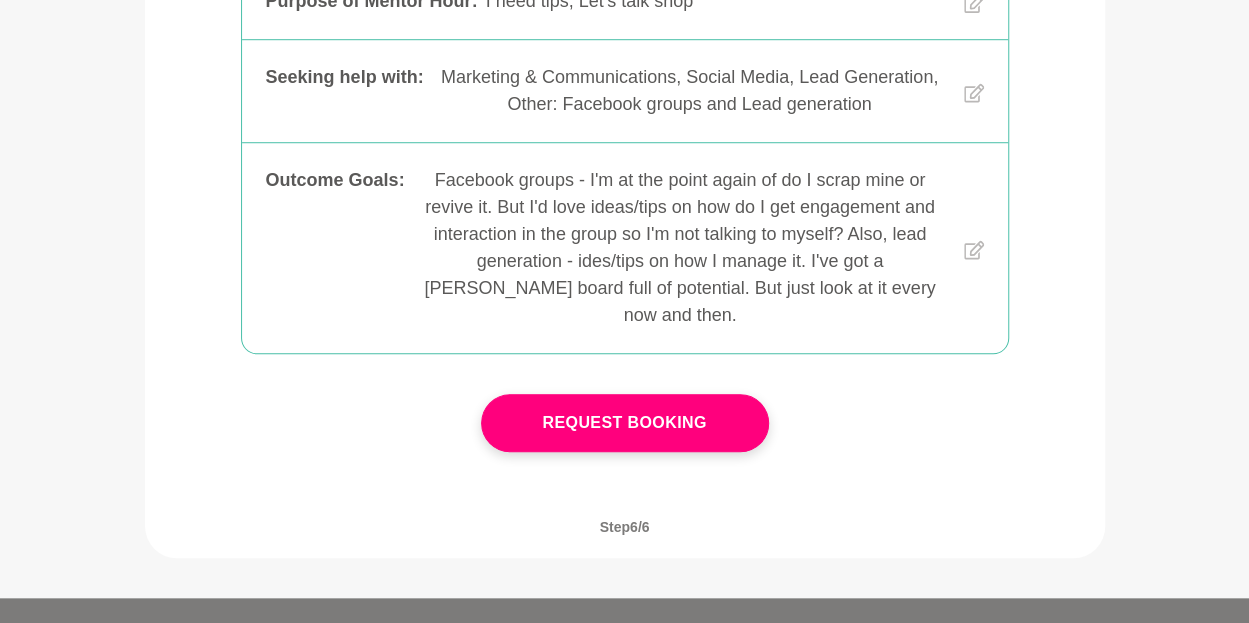 scroll, scrollTop: 696, scrollLeft: 0, axis: vertical 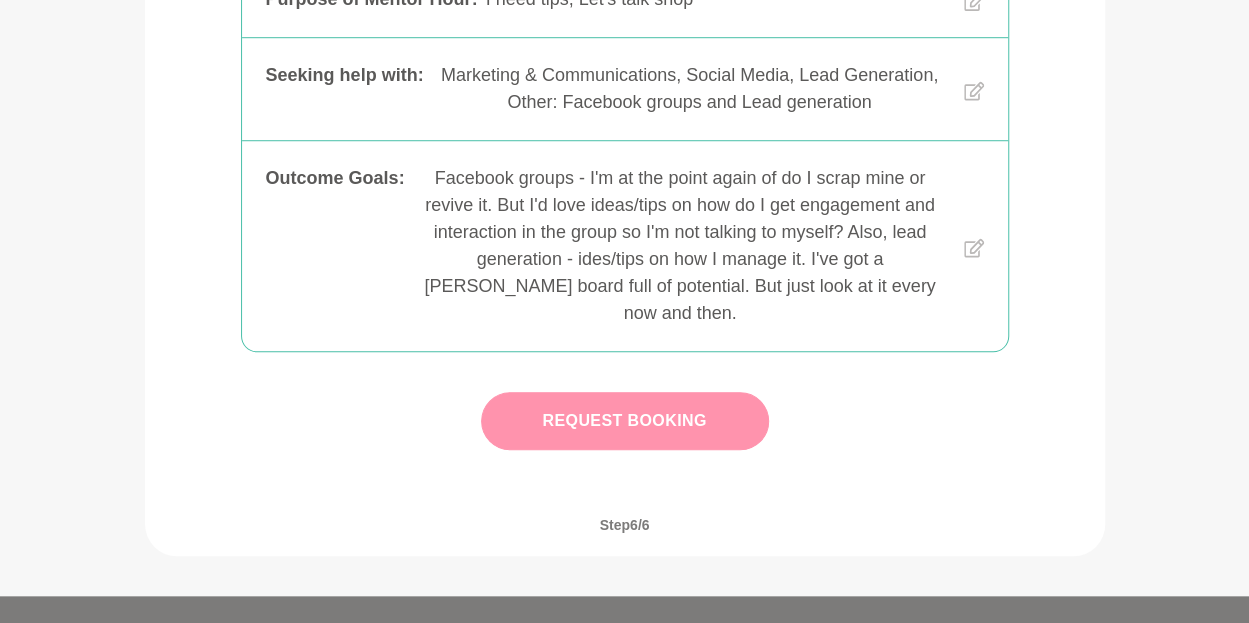 click on "Request Booking" at bounding box center [625, 421] 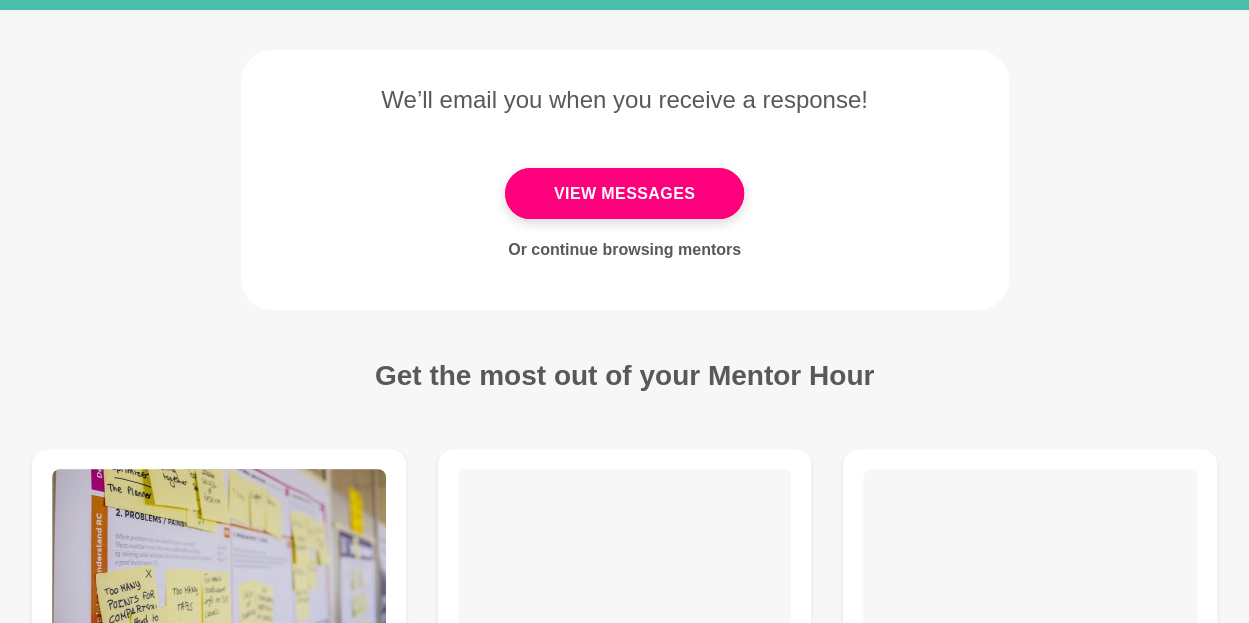 scroll, scrollTop: 245, scrollLeft: 0, axis: vertical 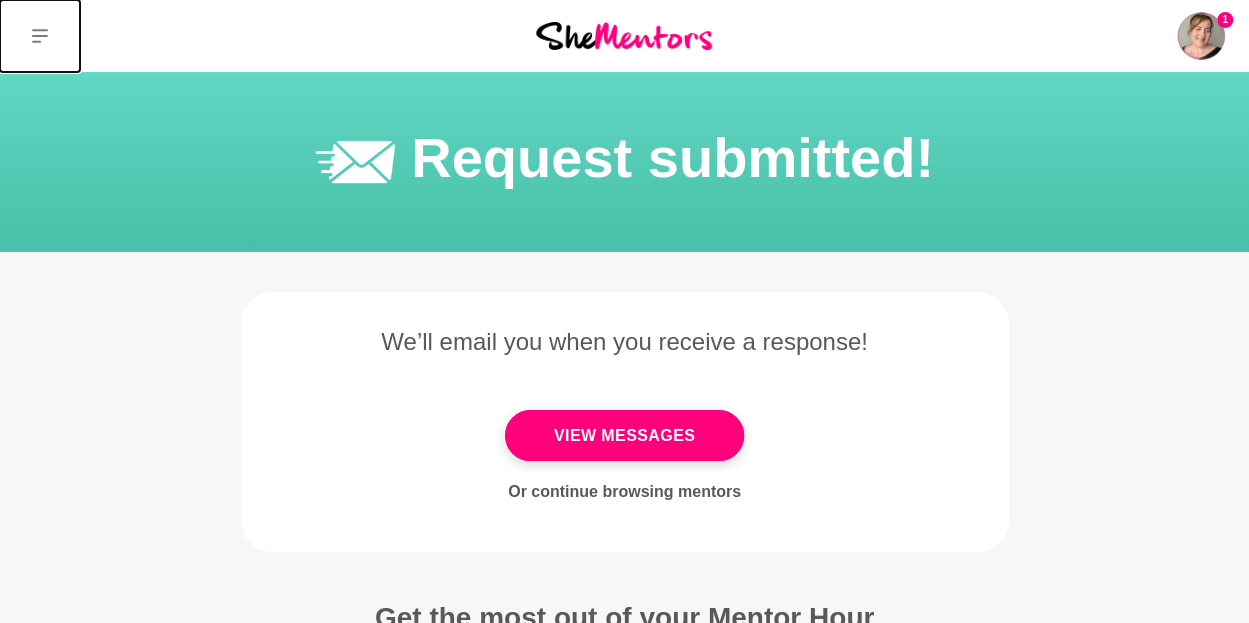 click 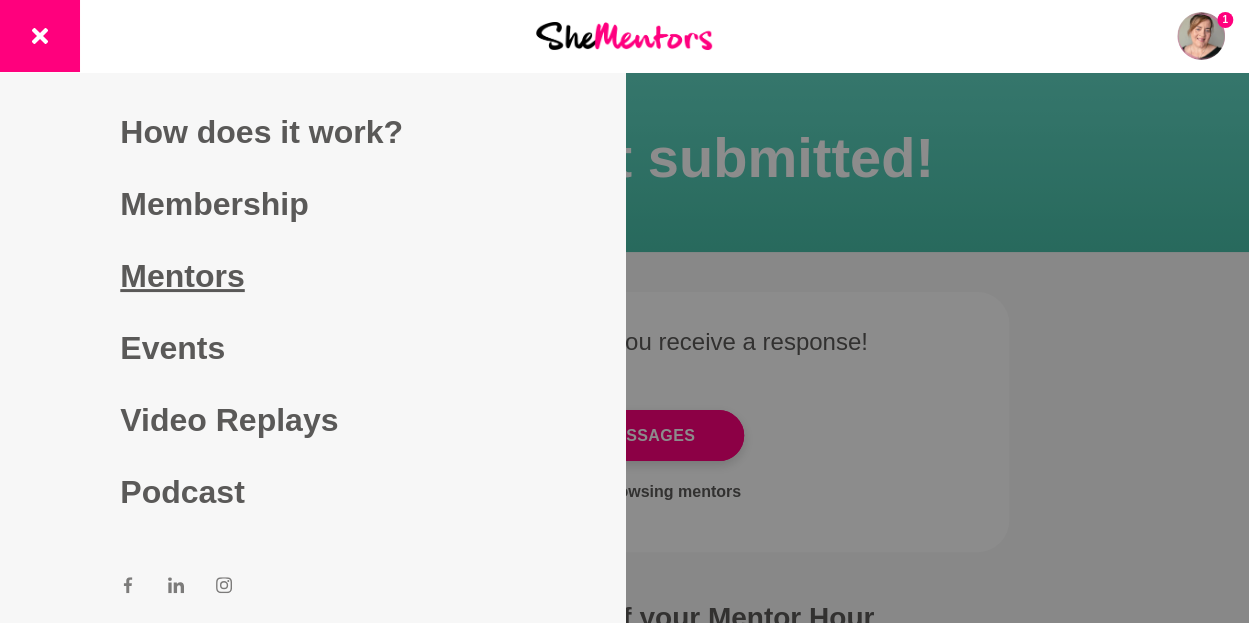 click on "Mentors" at bounding box center [312, 276] 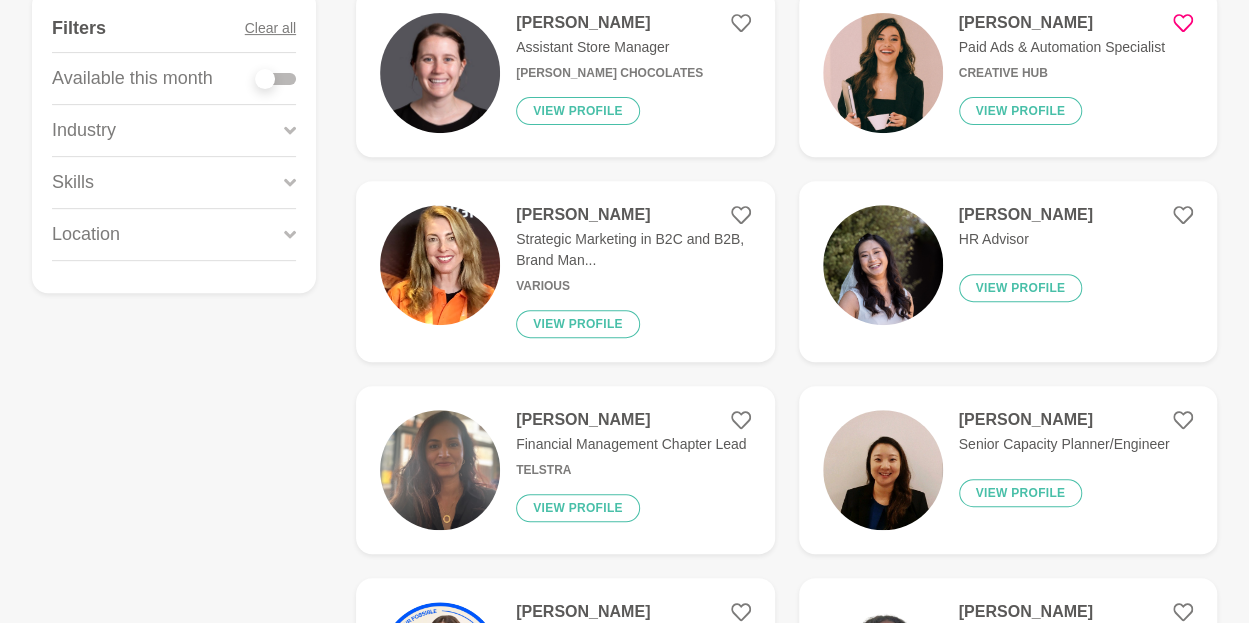 scroll, scrollTop: 338, scrollLeft: 0, axis: vertical 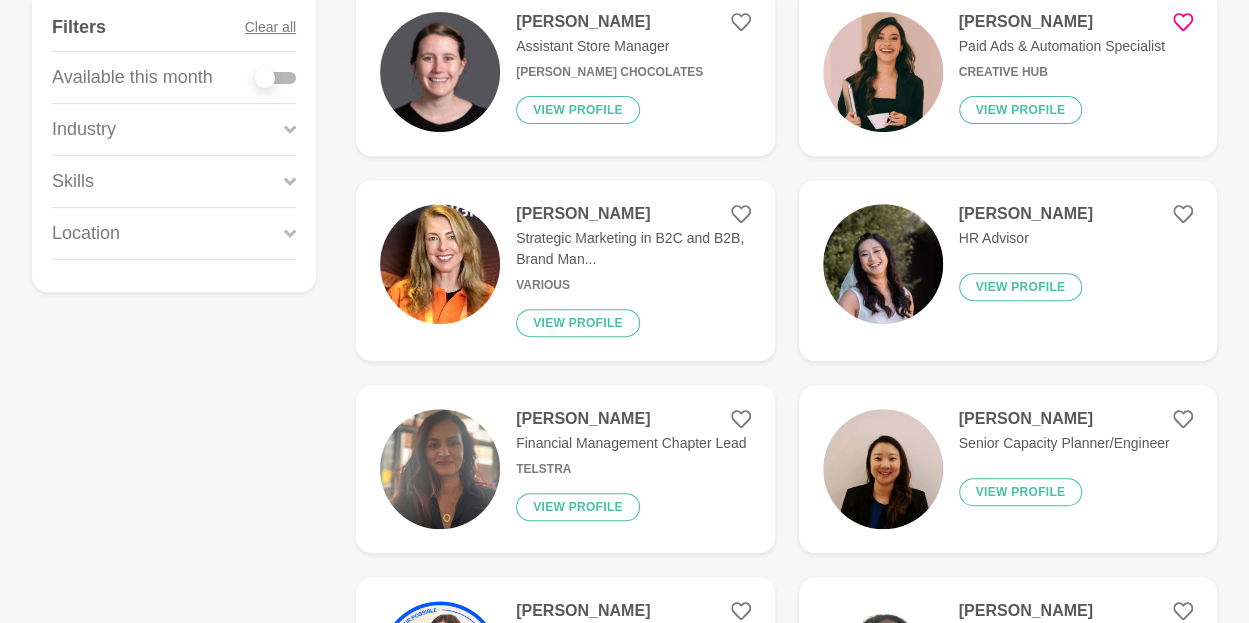 click 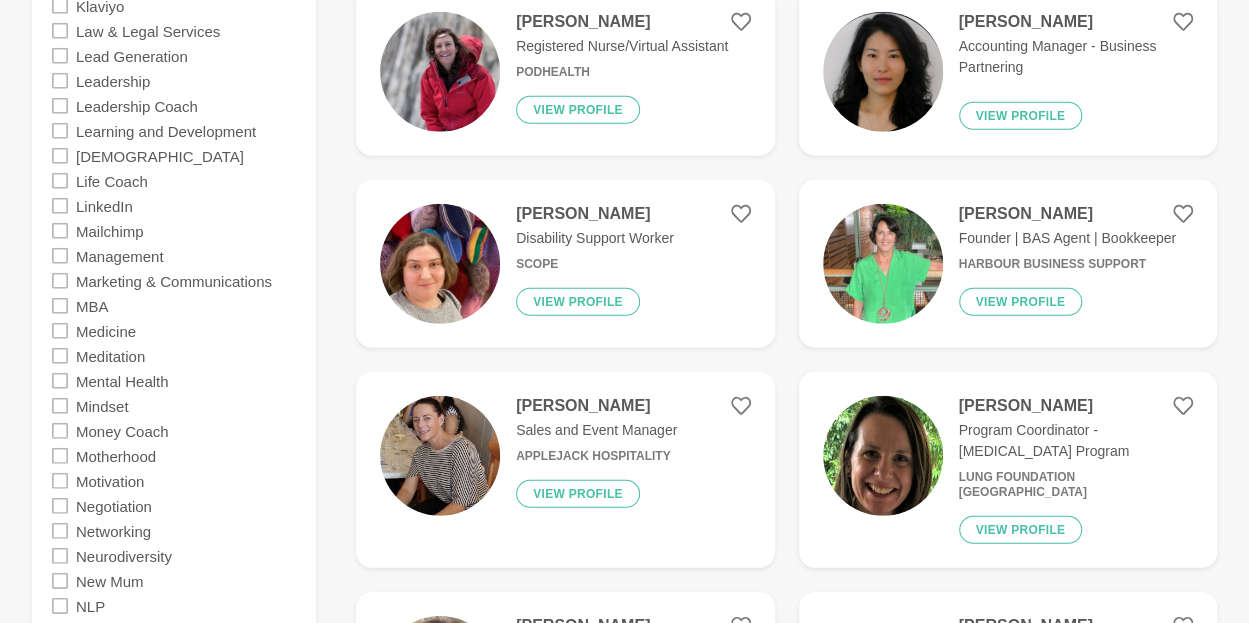 scroll, scrollTop: 2731, scrollLeft: 0, axis: vertical 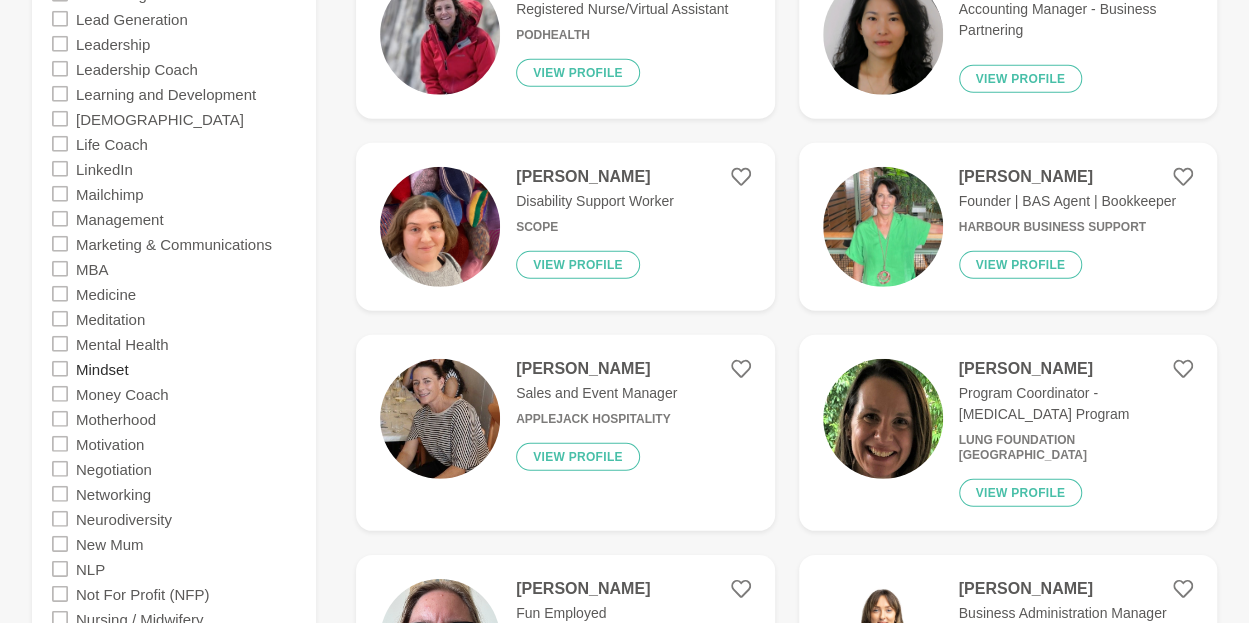 click on "Mindset" at bounding box center (102, 368) 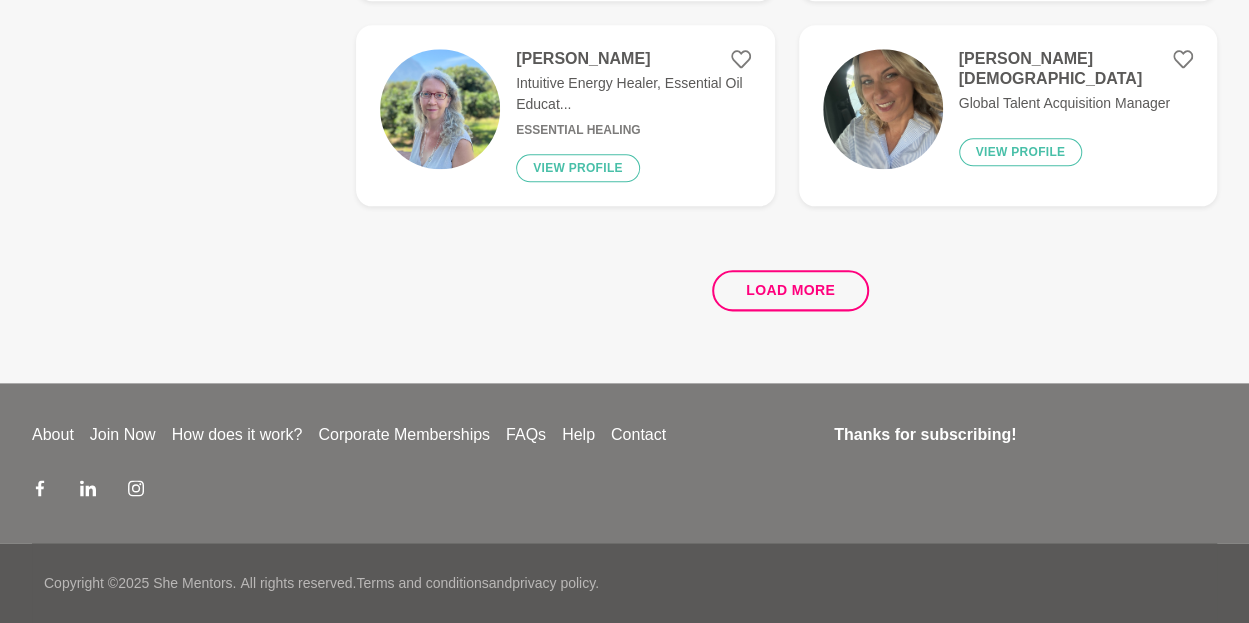 scroll, scrollTop: 0, scrollLeft: 0, axis: both 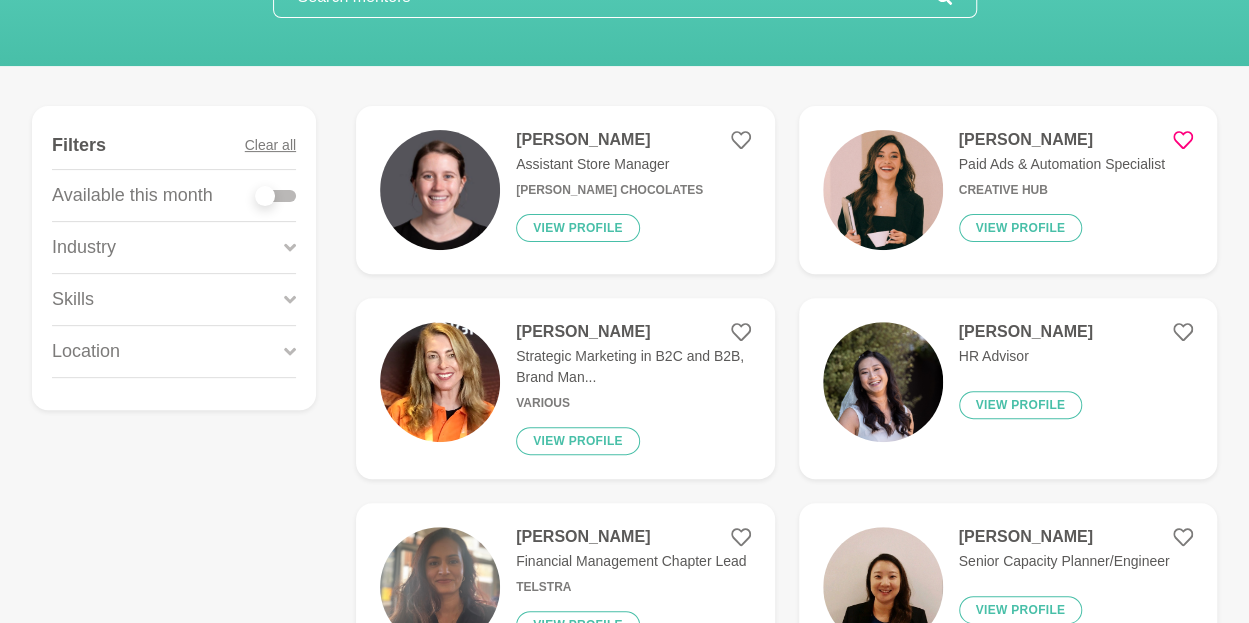 click at bounding box center (276, 192) 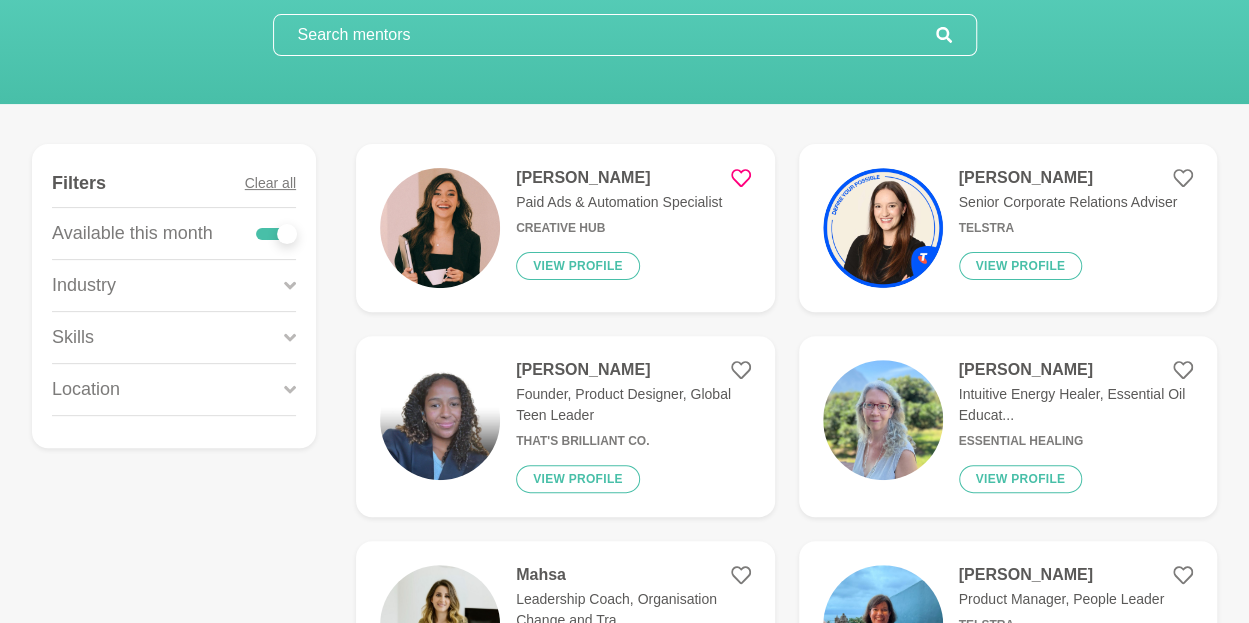 scroll, scrollTop: 181, scrollLeft: 0, axis: vertical 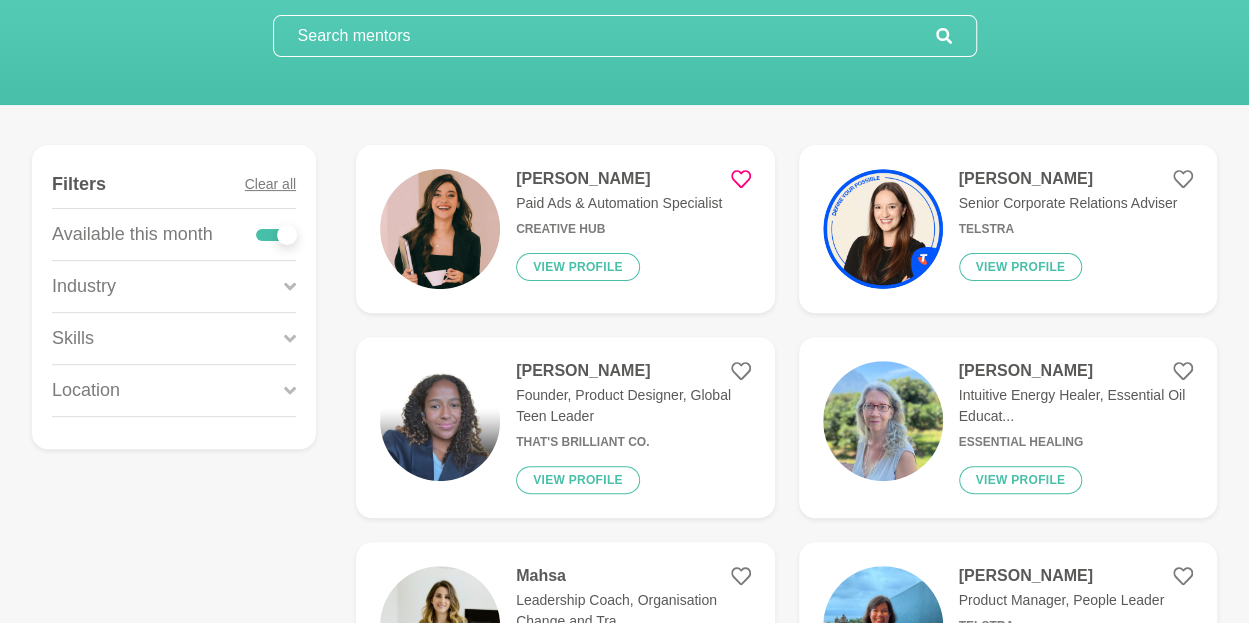 click on "Skills" at bounding box center (174, 338) 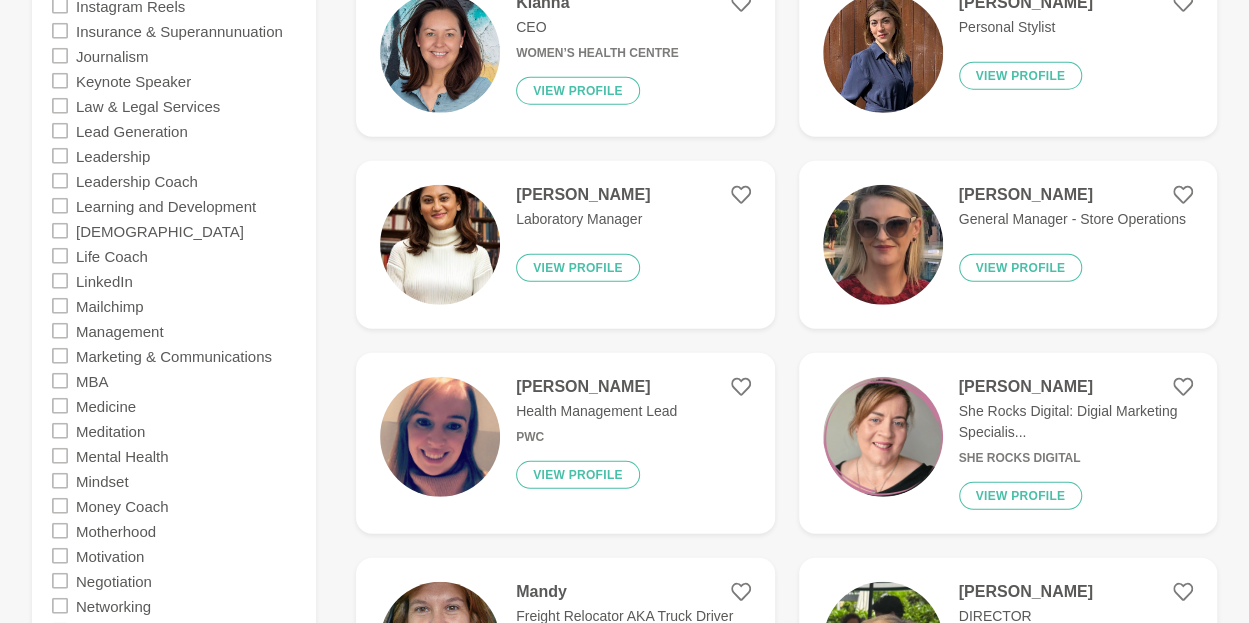 scroll, scrollTop: 2496, scrollLeft: 0, axis: vertical 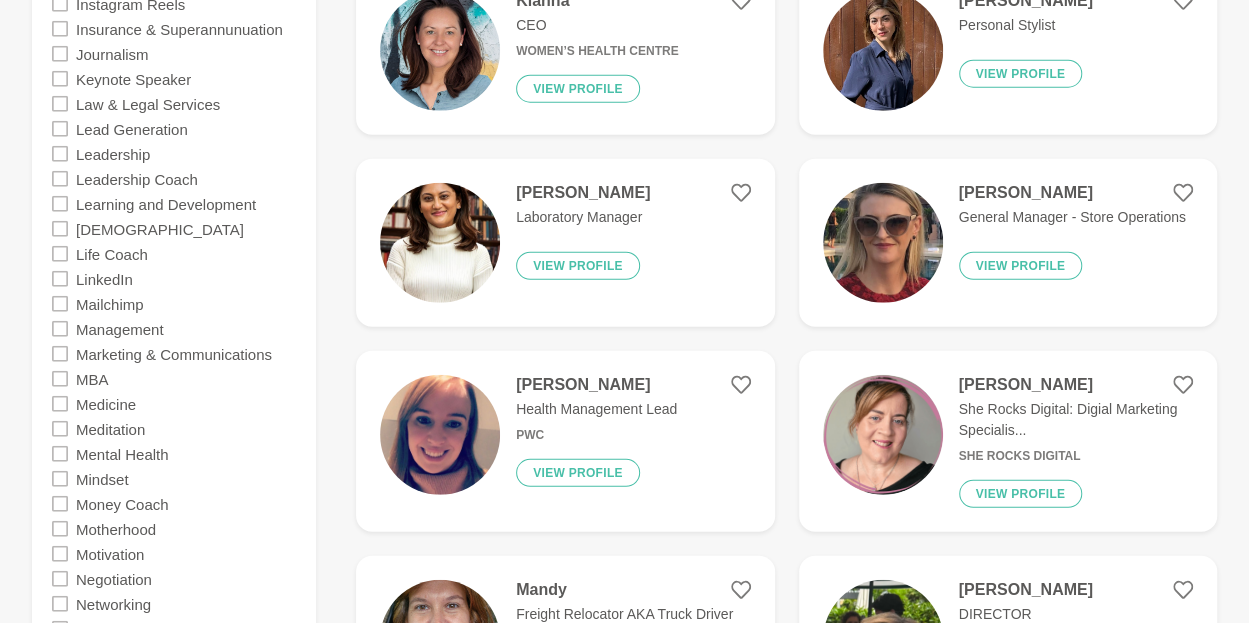 click 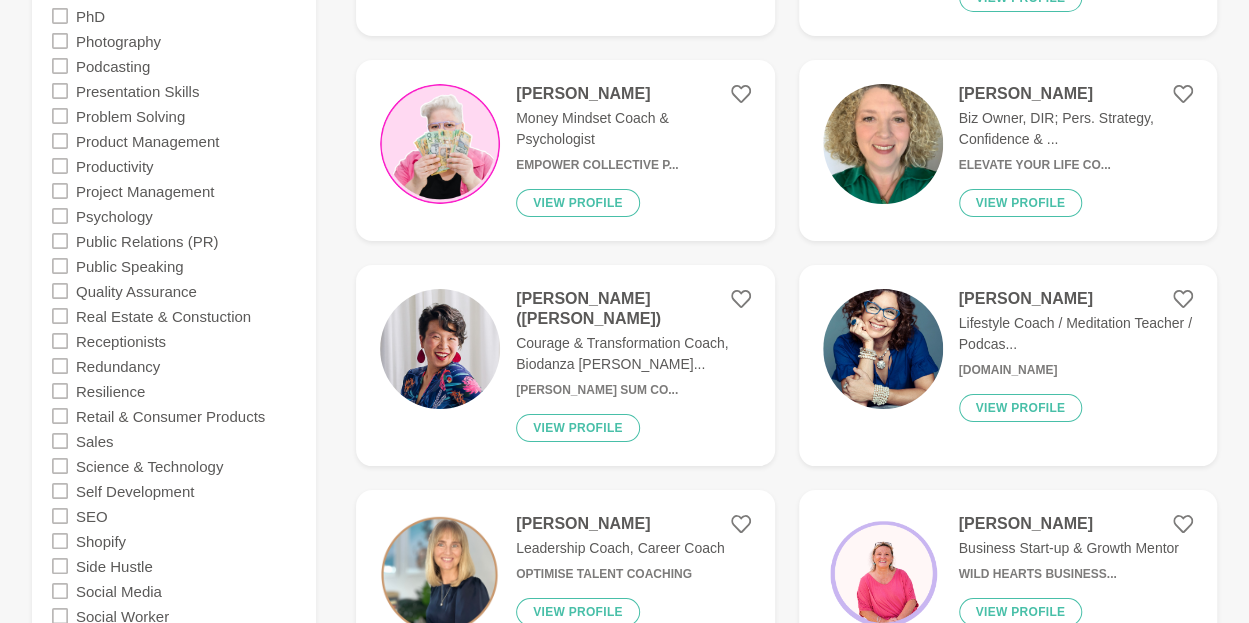 scroll, scrollTop: 3538, scrollLeft: 0, axis: vertical 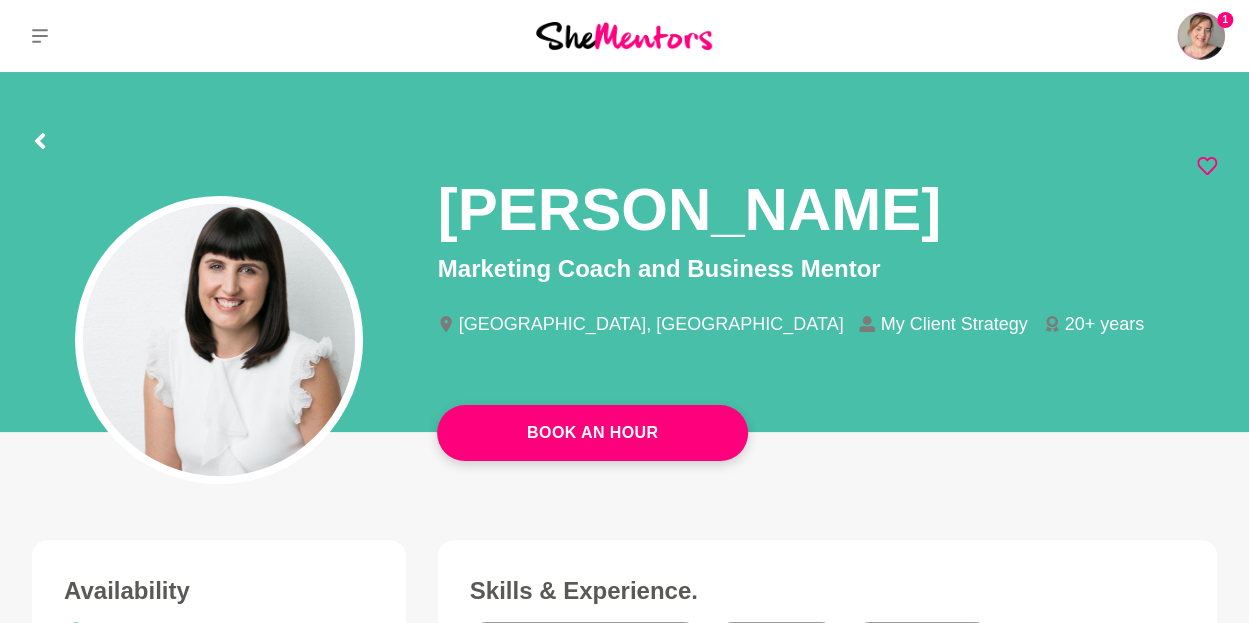 click 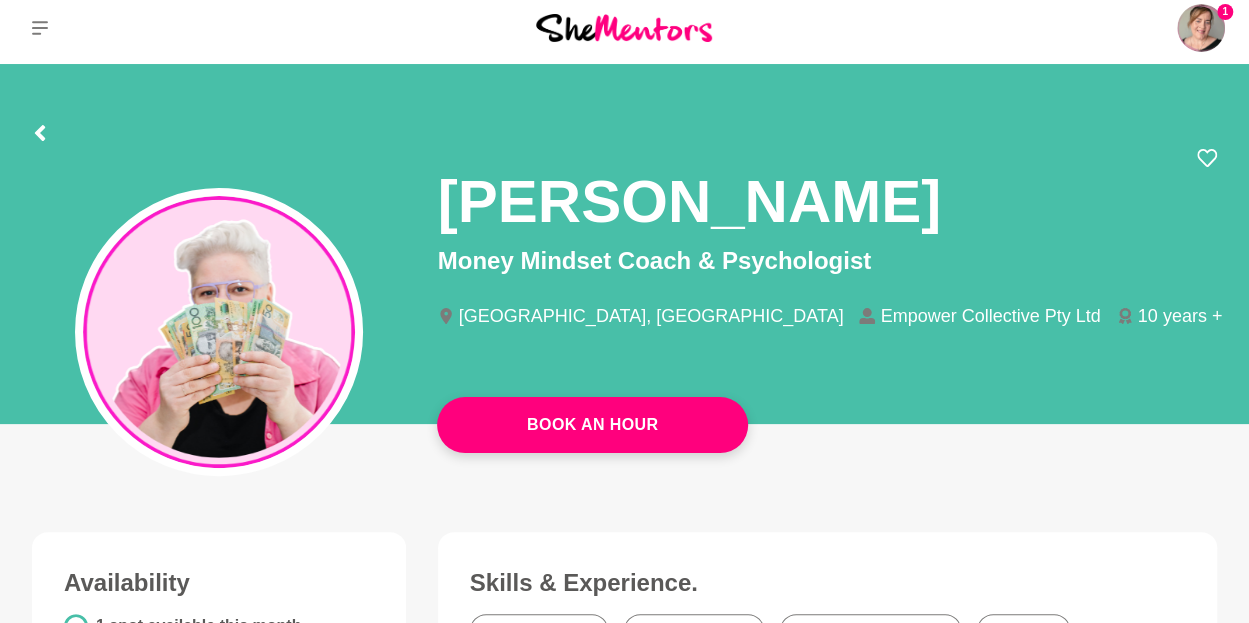 scroll, scrollTop: 6, scrollLeft: 0, axis: vertical 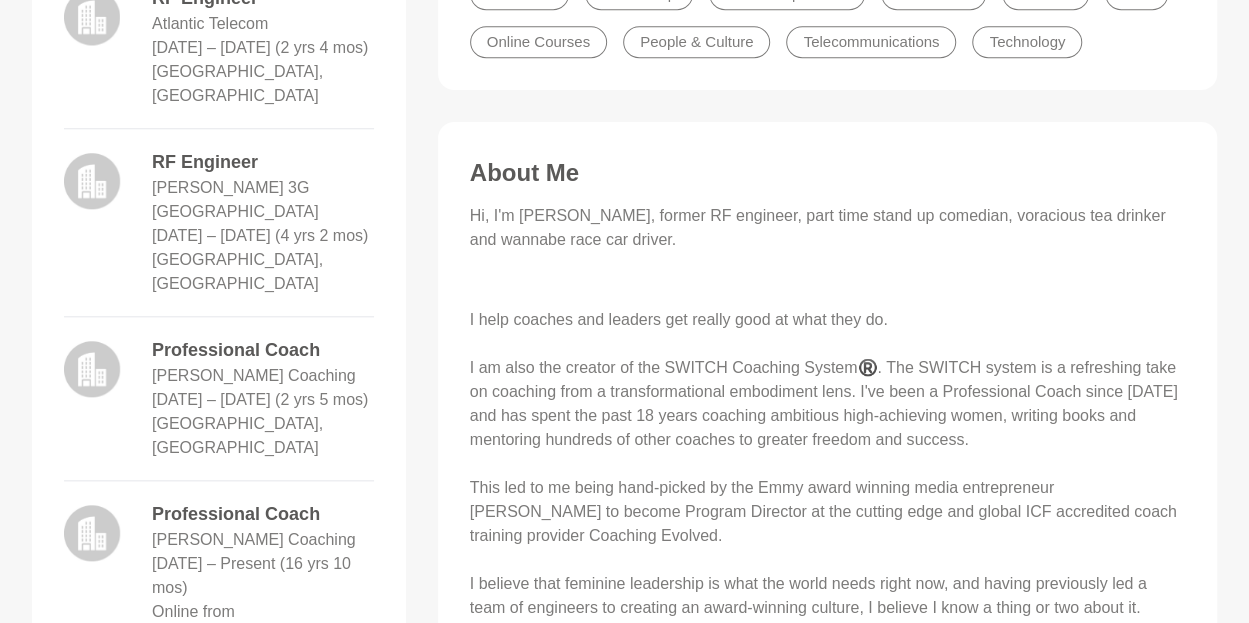click on "Skills & Experience.   Communication Confidence Emotional Intelligence Negotiation Presentation Skills Problem Solving Productivity Public Speaking Self Development Side Hustle Team Building Writing Business & Entrepreneurship Business Coaching Canva Career Coaching Coaching Consulting & Professional Services Education & Training Engineering Facilitator Leadership Leadership Coach Life Coach Mindset NLP Online Courses People & Culture Telecommunications Technology About Me   Hi, I'm [PERSON_NAME], former RF engineer, part time stand up comedian, voracious tea drinker and wannabe race car driver. I help coaches and leaders get really good at what they do. I am also the creator of the SWITCH Coaching System®️. The SWITCH system is a refreshing take on coaching from a transformational embodiment lens. I've been a Professional Coach since [DATE] and has spent the past 18 years coaching ambitious high-achieving women, writing books and mentoring hundreds of other coaches to greater freedom and success.     Networking" at bounding box center (827, 356) 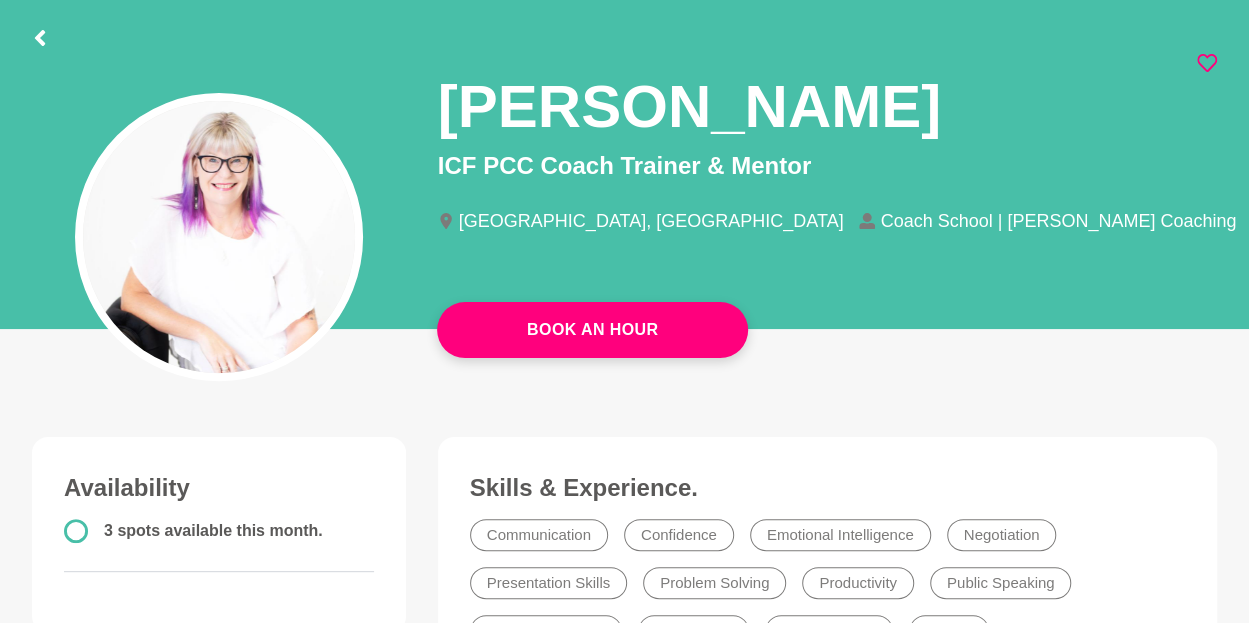 scroll, scrollTop: 95, scrollLeft: 0, axis: vertical 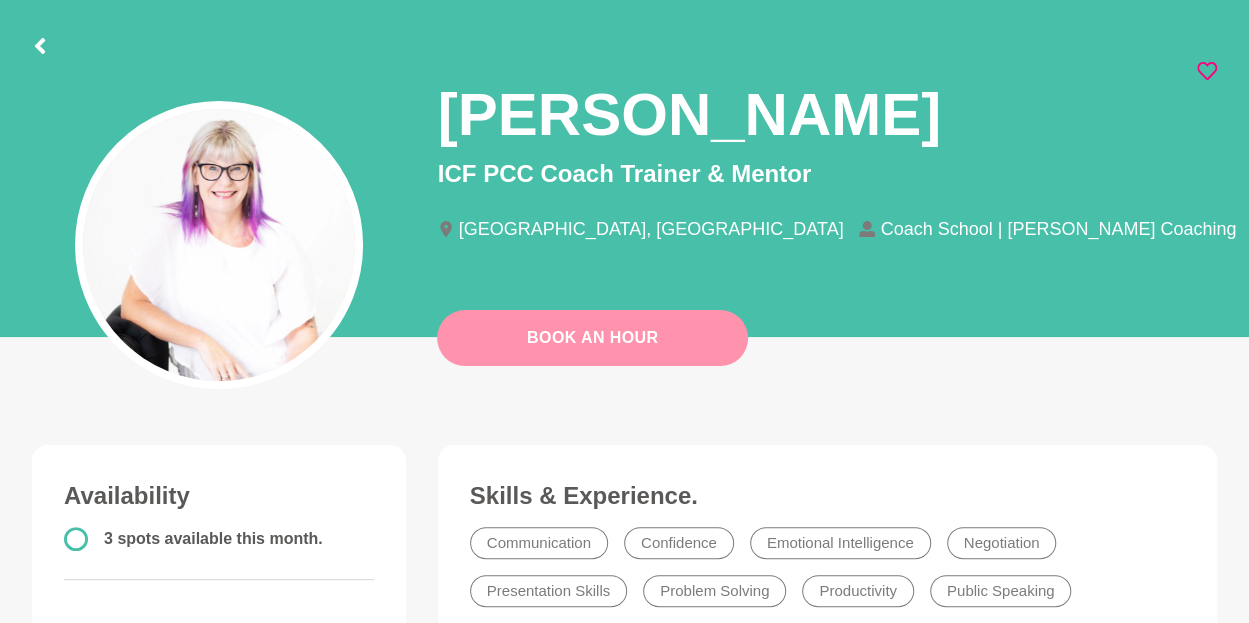 click on "Book An Hour" at bounding box center (592, 338) 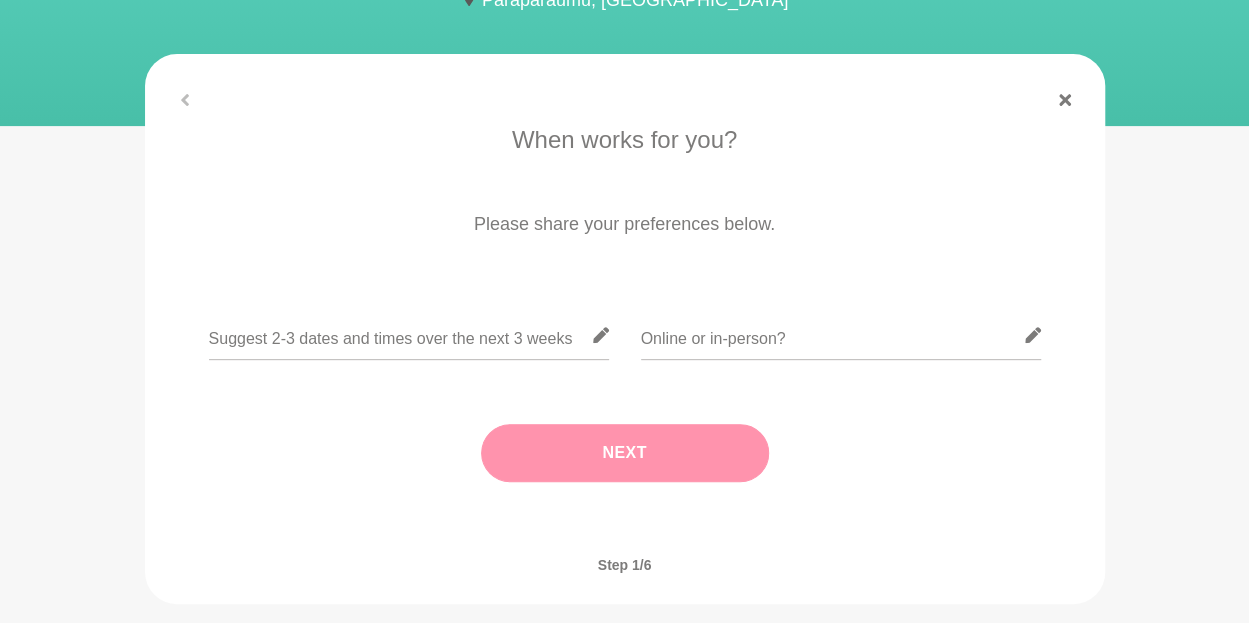 scroll, scrollTop: 296, scrollLeft: 0, axis: vertical 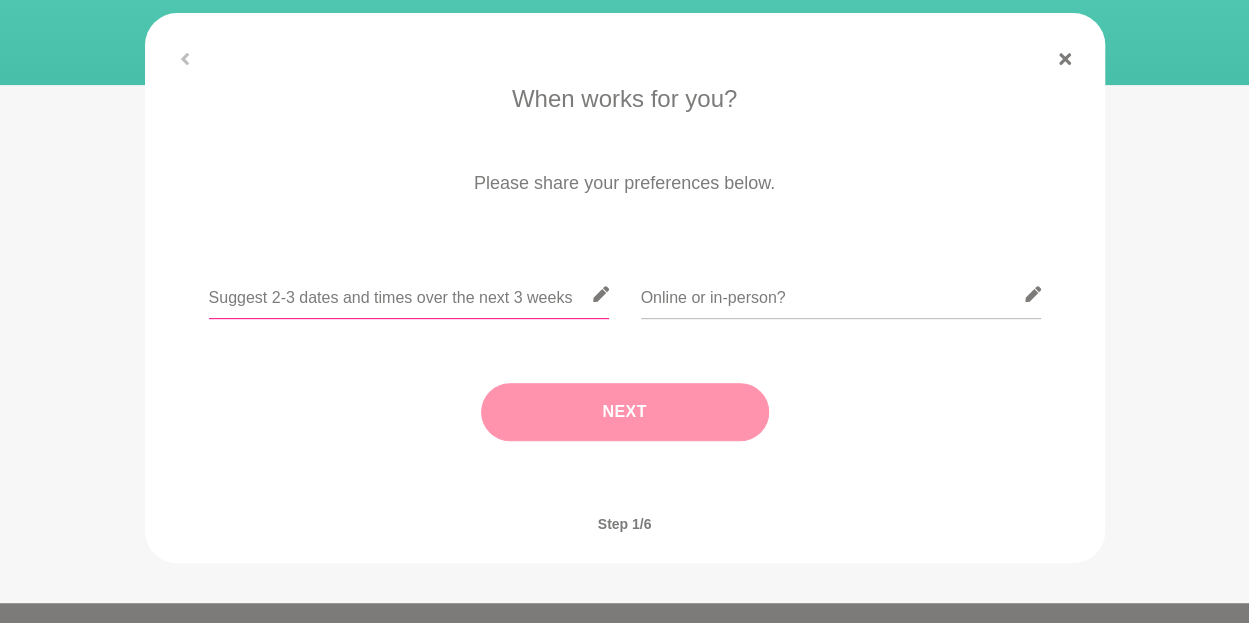 click at bounding box center (409, 294) 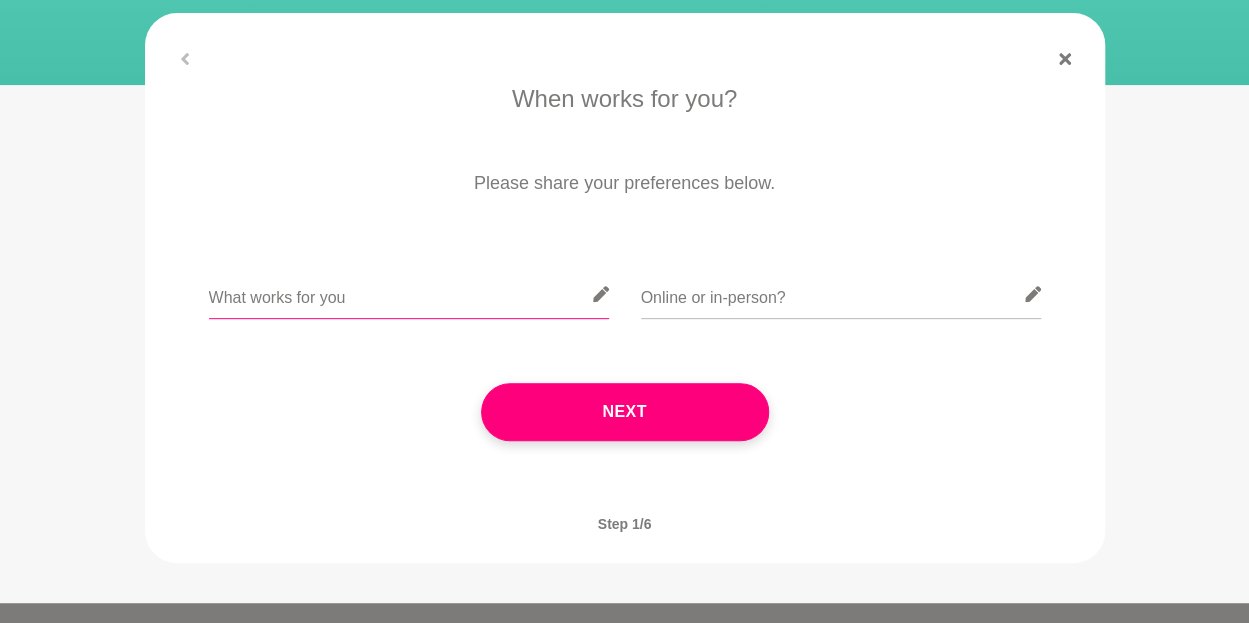 click on "What works for you" at bounding box center (409, 294) 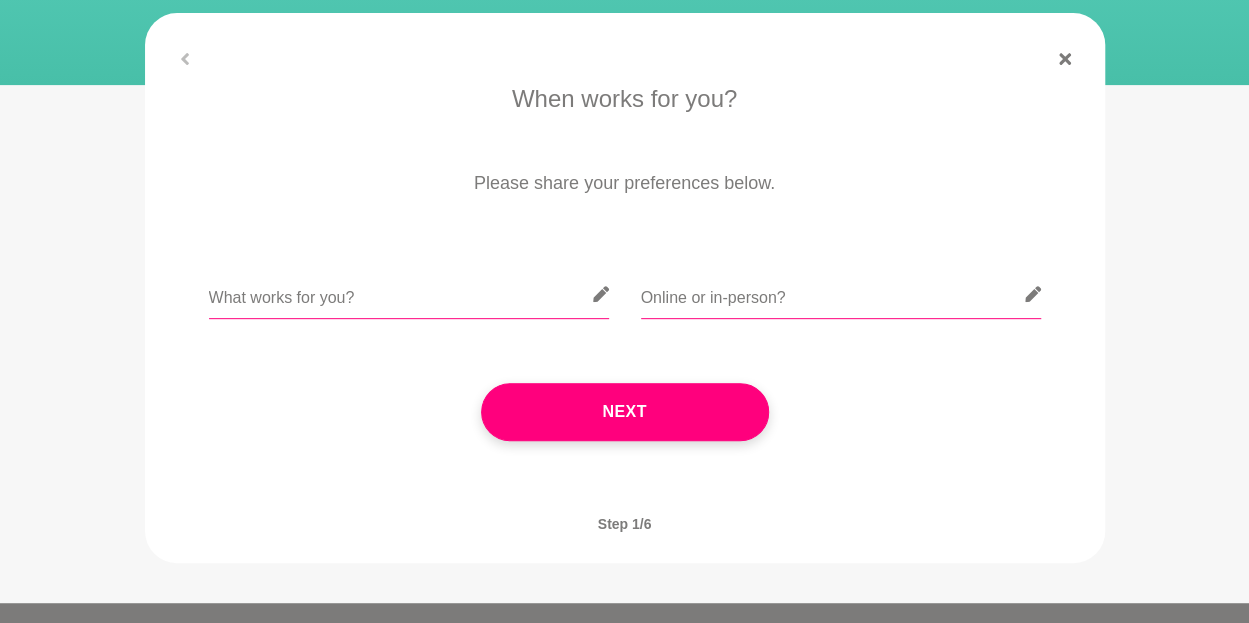 type on "What works for you?" 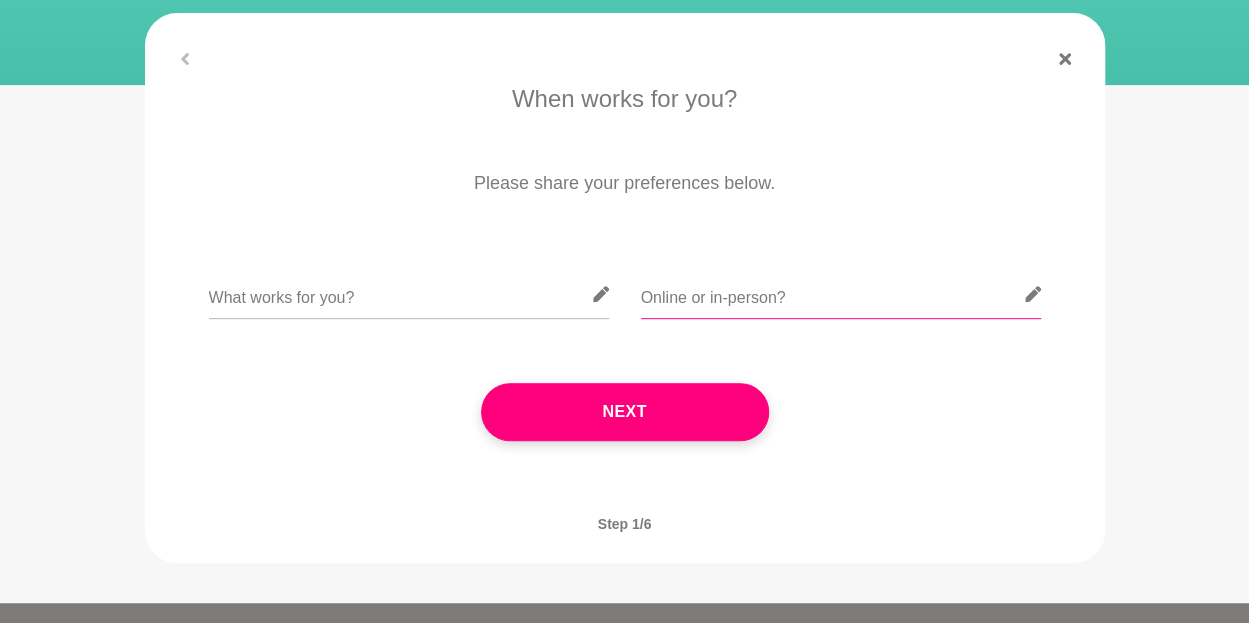 click at bounding box center [841, 294] 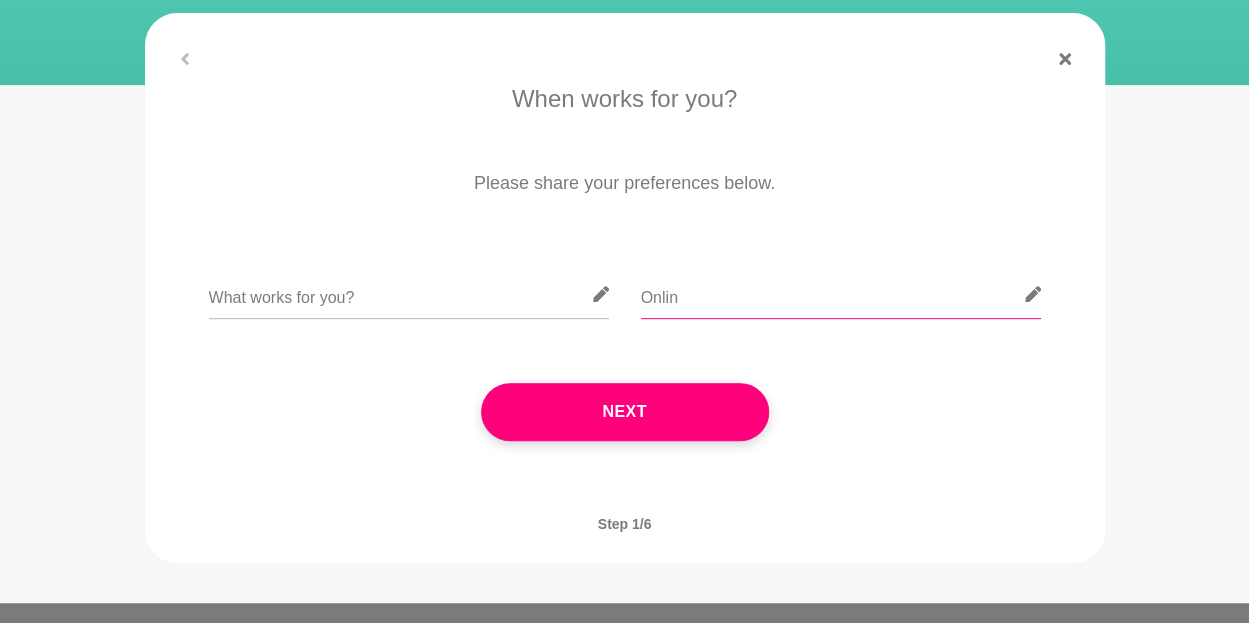 type on "Online" 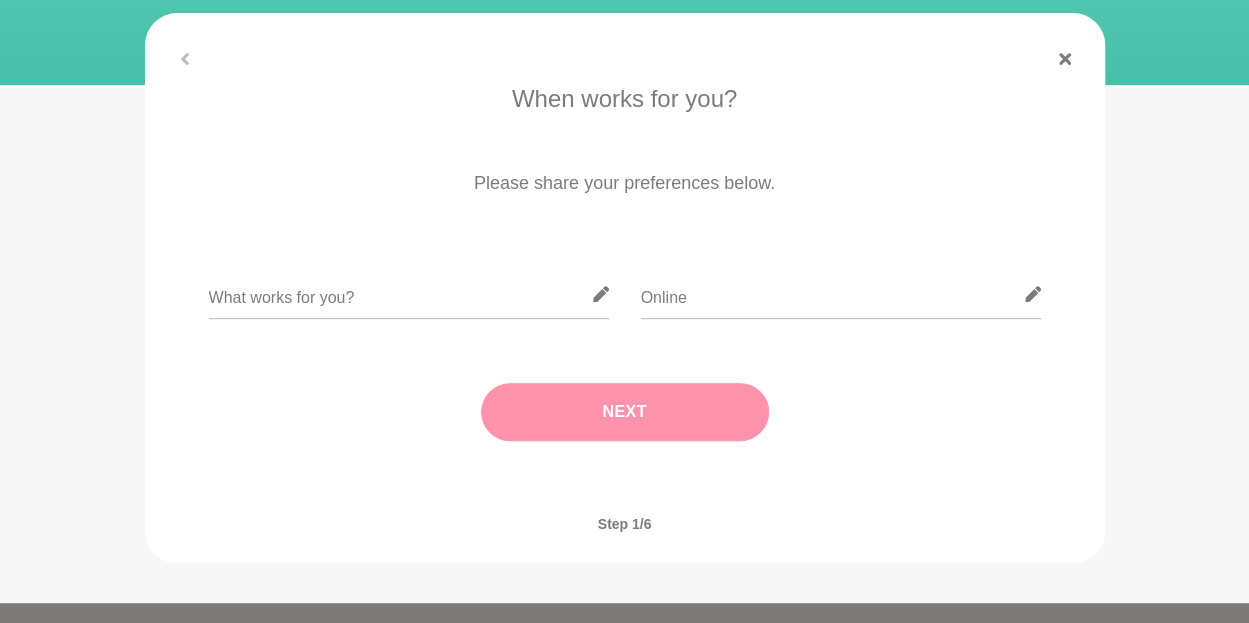 click on "Next" at bounding box center (625, 412) 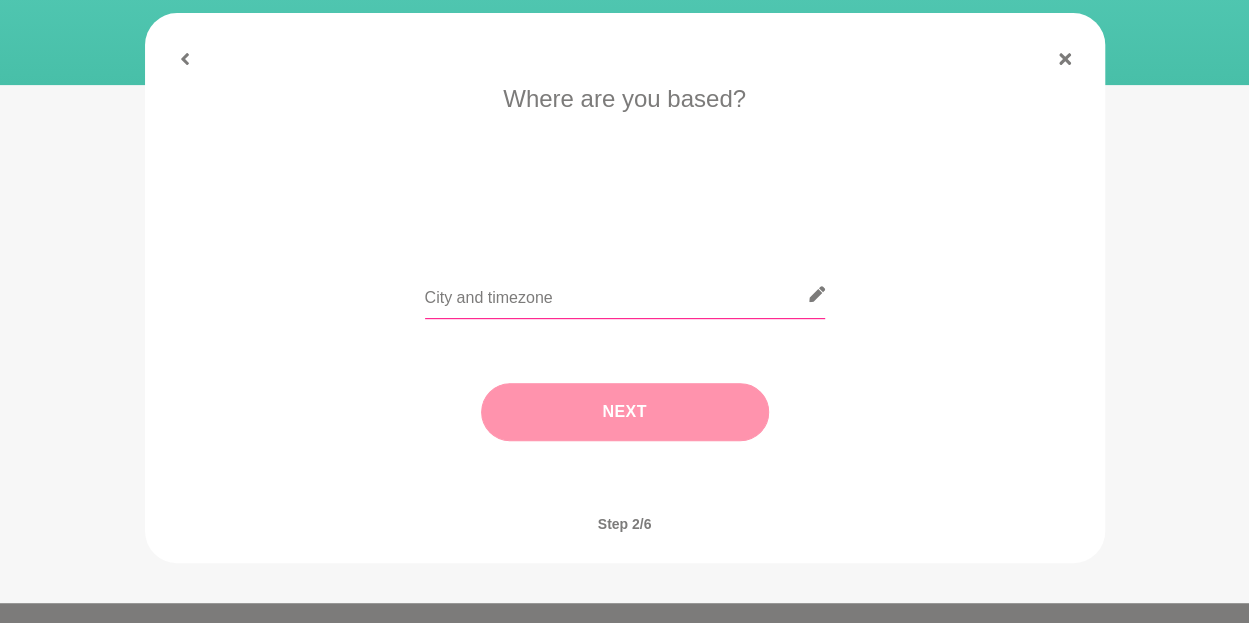 click at bounding box center [625, 294] 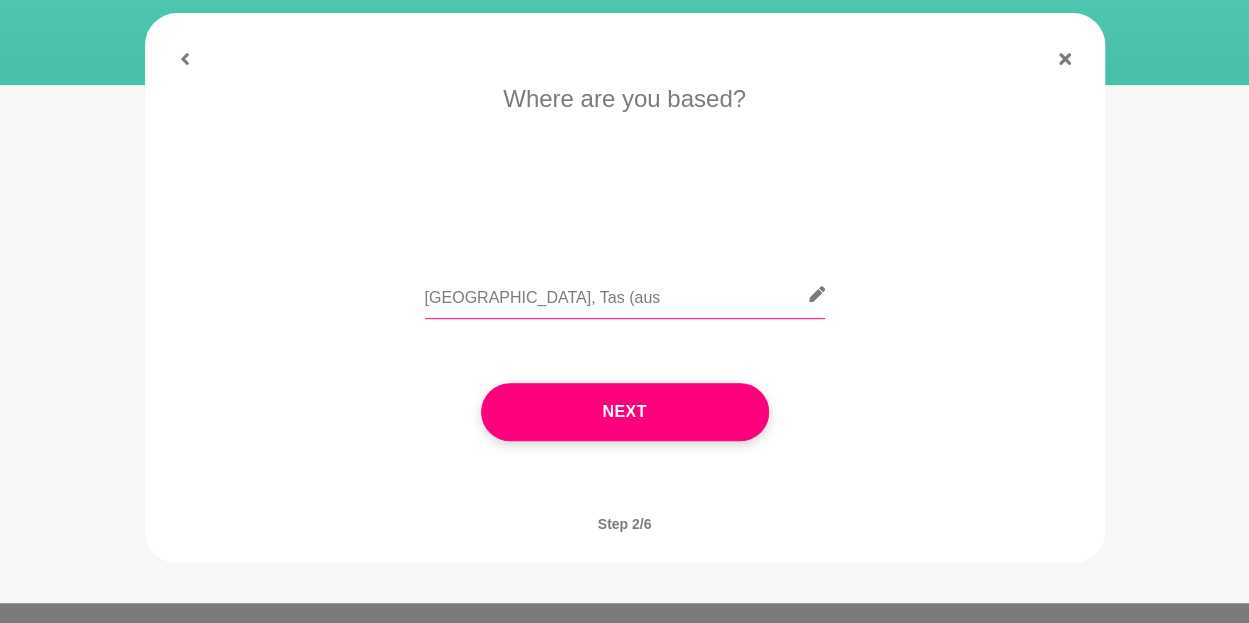 type on "[GEOGRAPHIC_DATA], Tas (aus)" 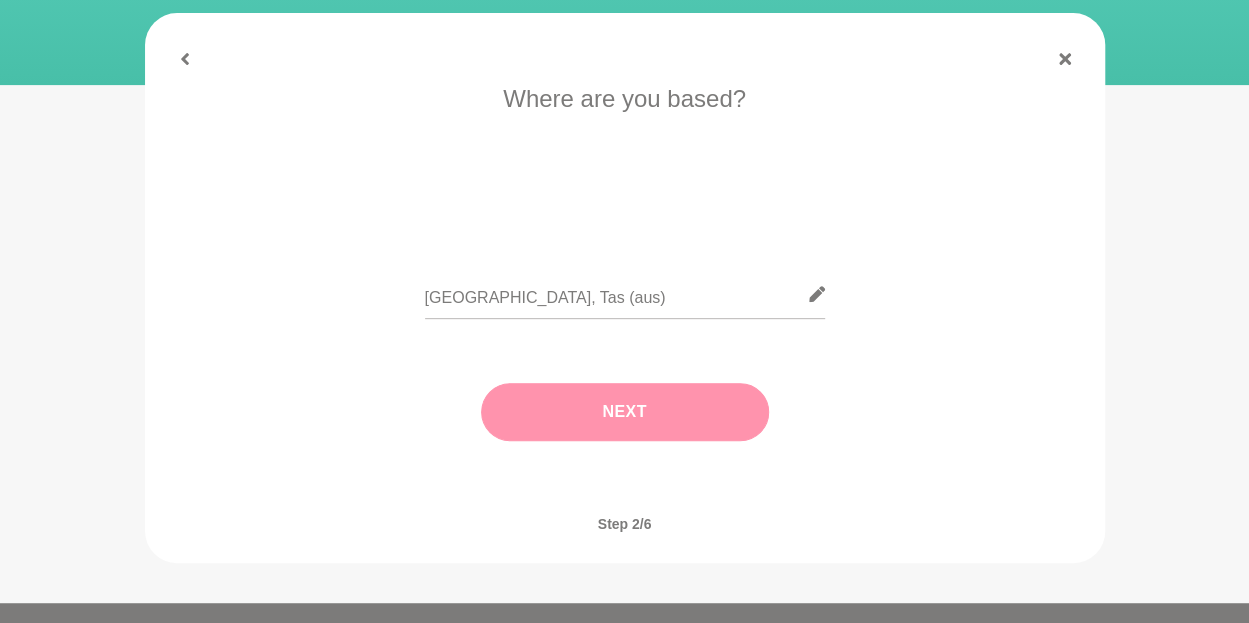click on "Next" at bounding box center (625, 412) 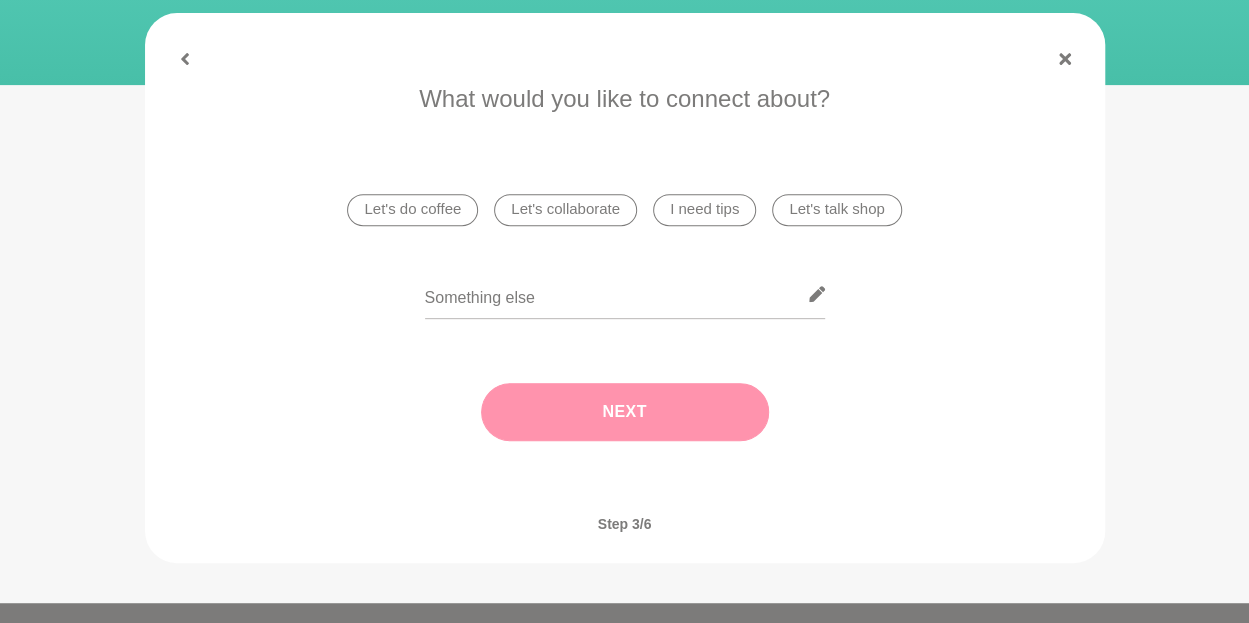 click on "I need tips" at bounding box center [704, 210] 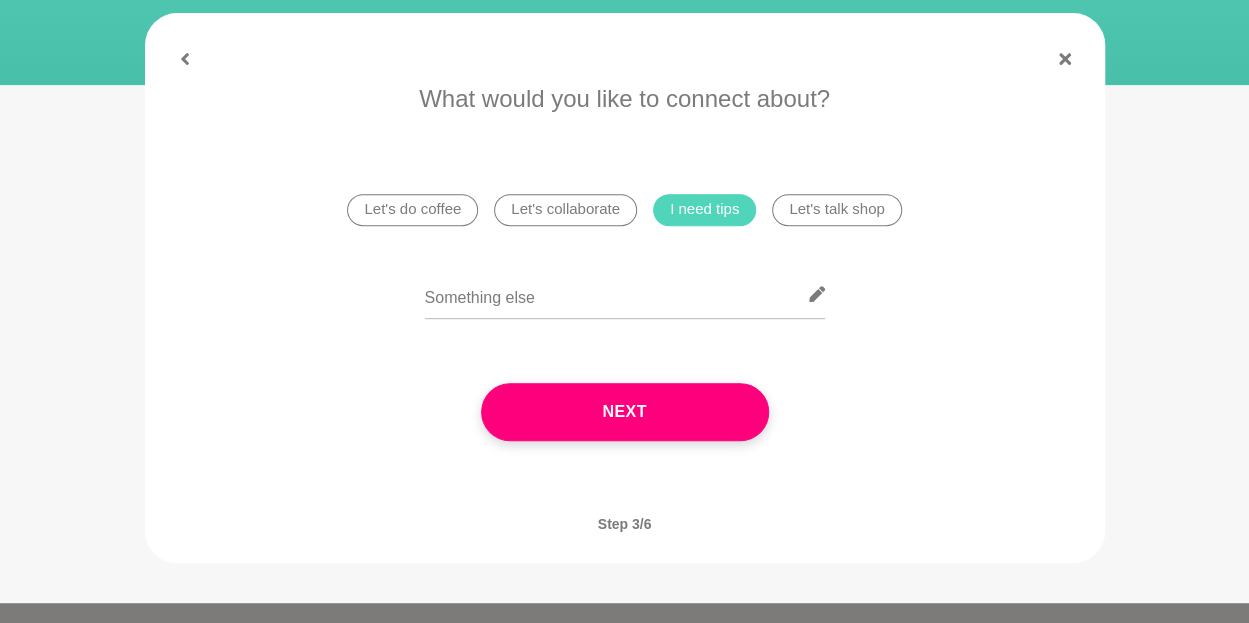 click on "Let's talk shop" at bounding box center (836, 210) 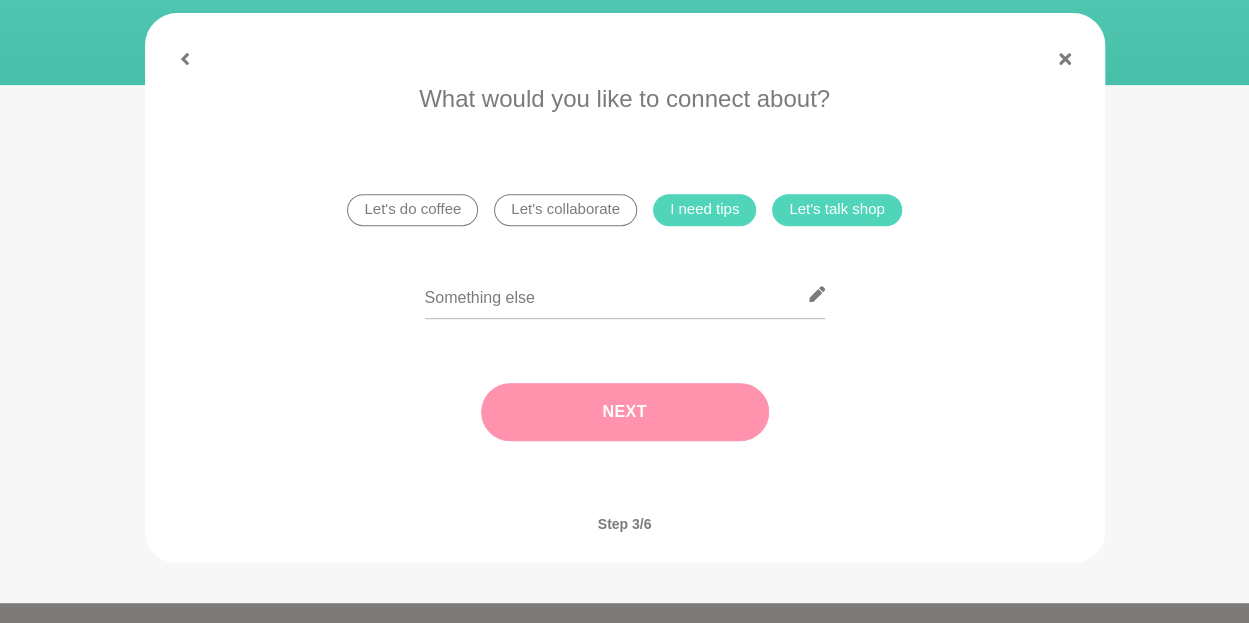 click on "Next" at bounding box center (625, 412) 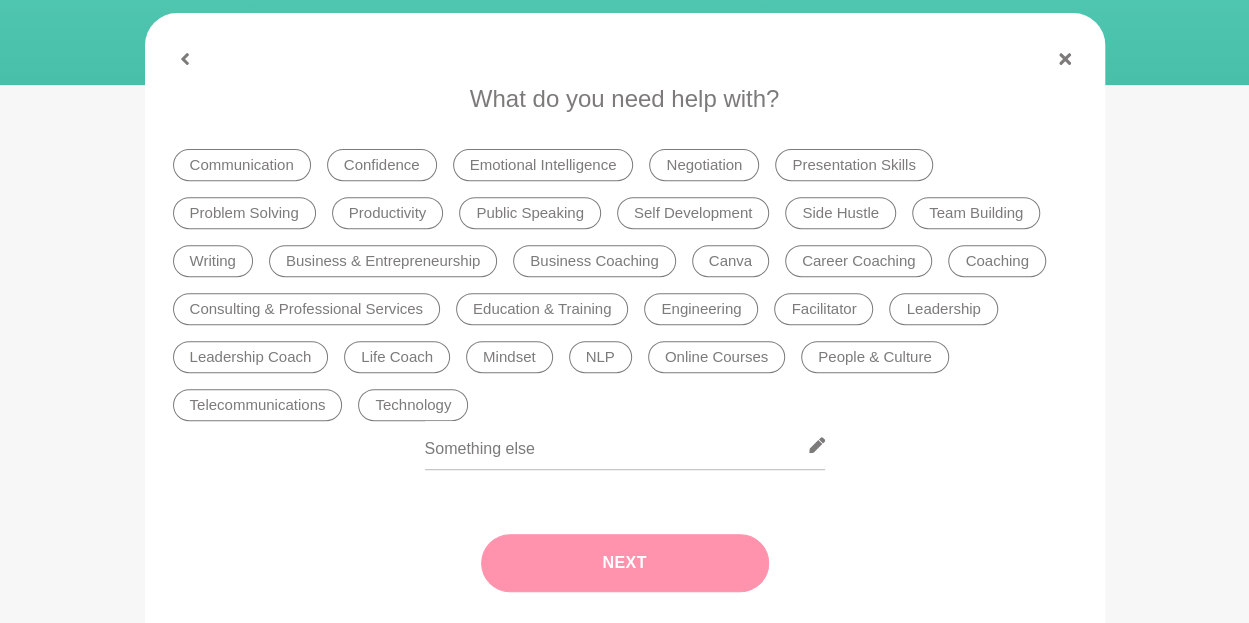 click on "Confidence" at bounding box center (382, 165) 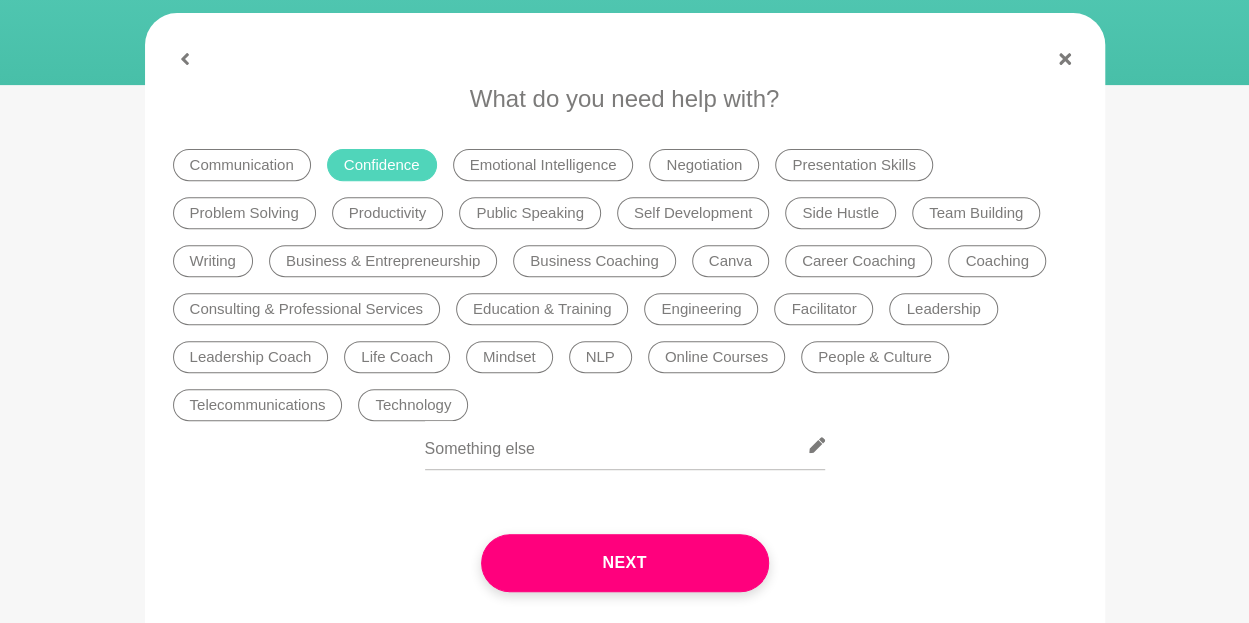 click on "Mindset" at bounding box center (509, 357) 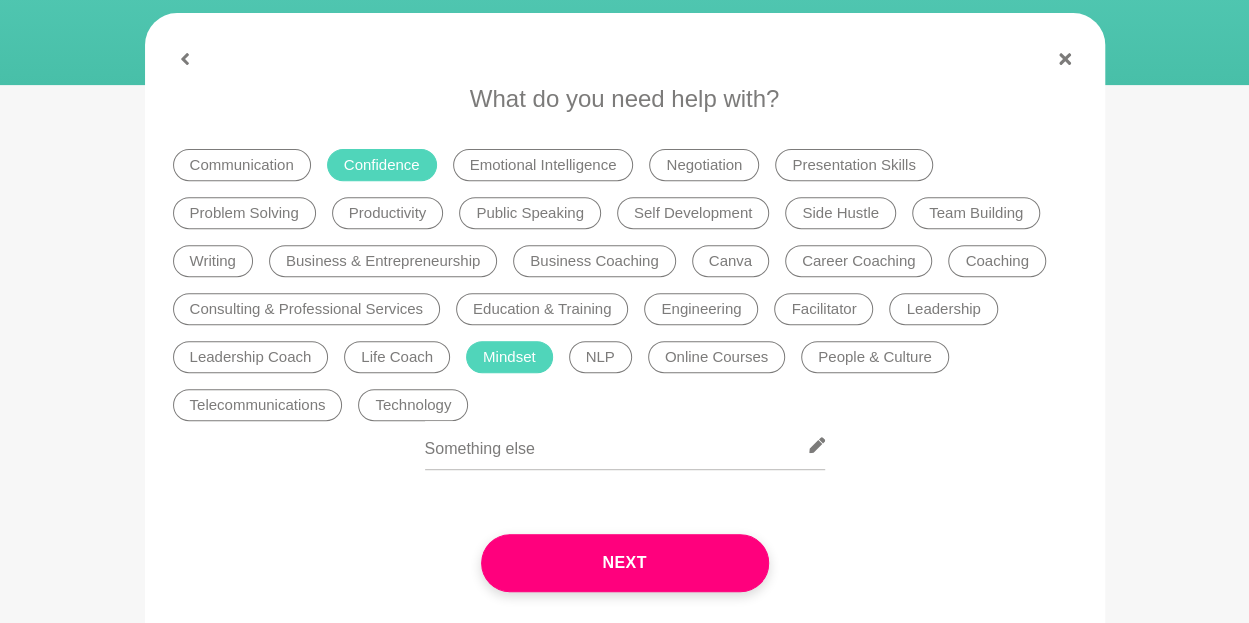 click on "Coaching" at bounding box center [996, 261] 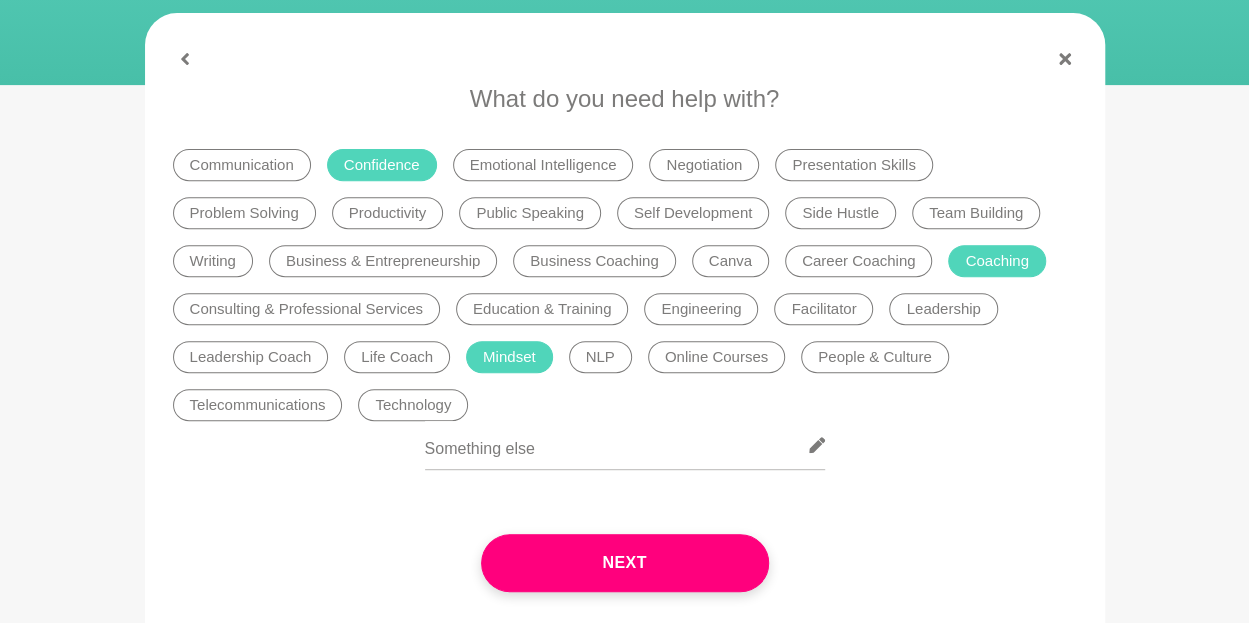 click on "Leadership Coach" at bounding box center [251, 357] 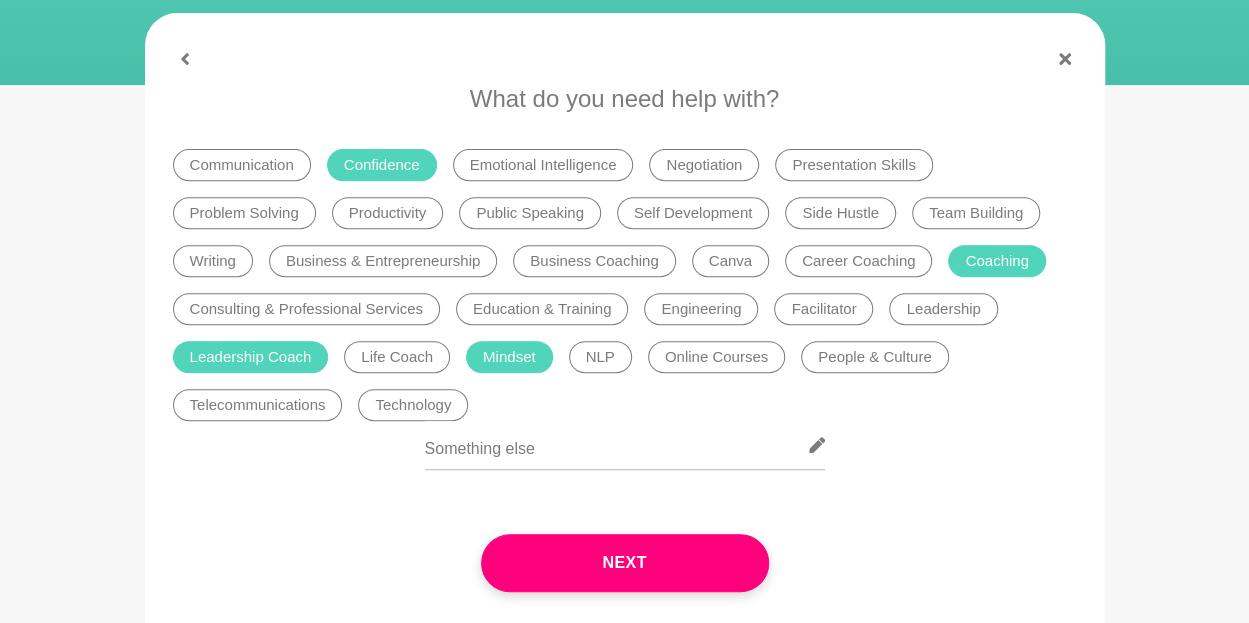click on "Business Coaching" at bounding box center [594, 261] 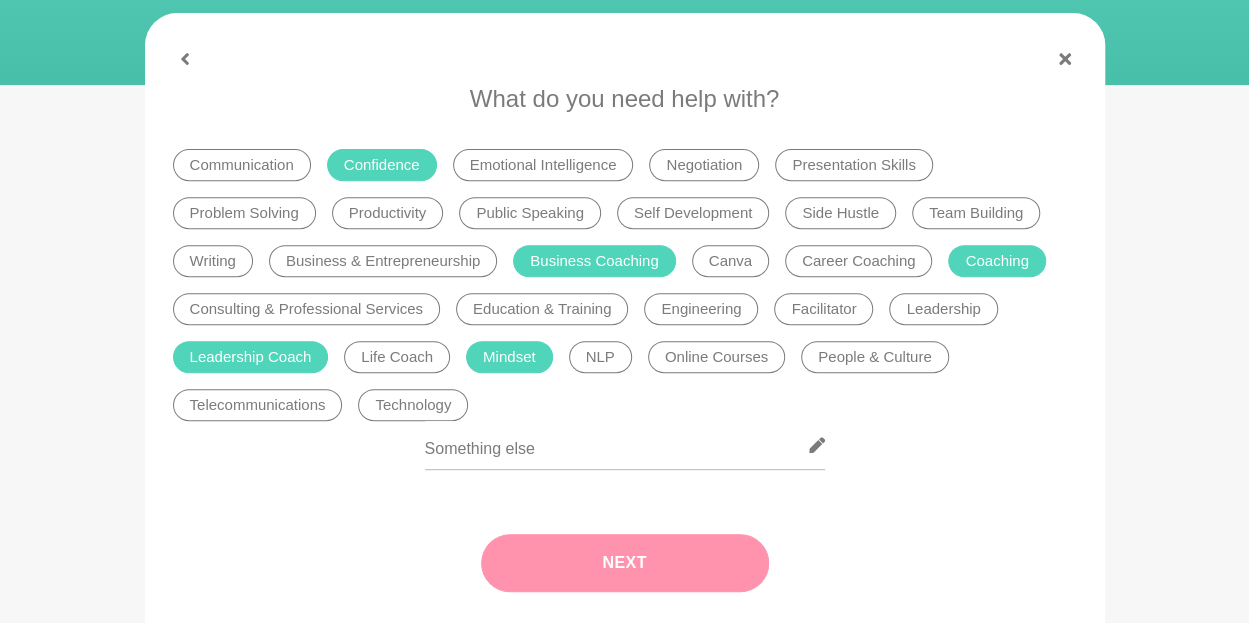click on "Next" at bounding box center (625, 563) 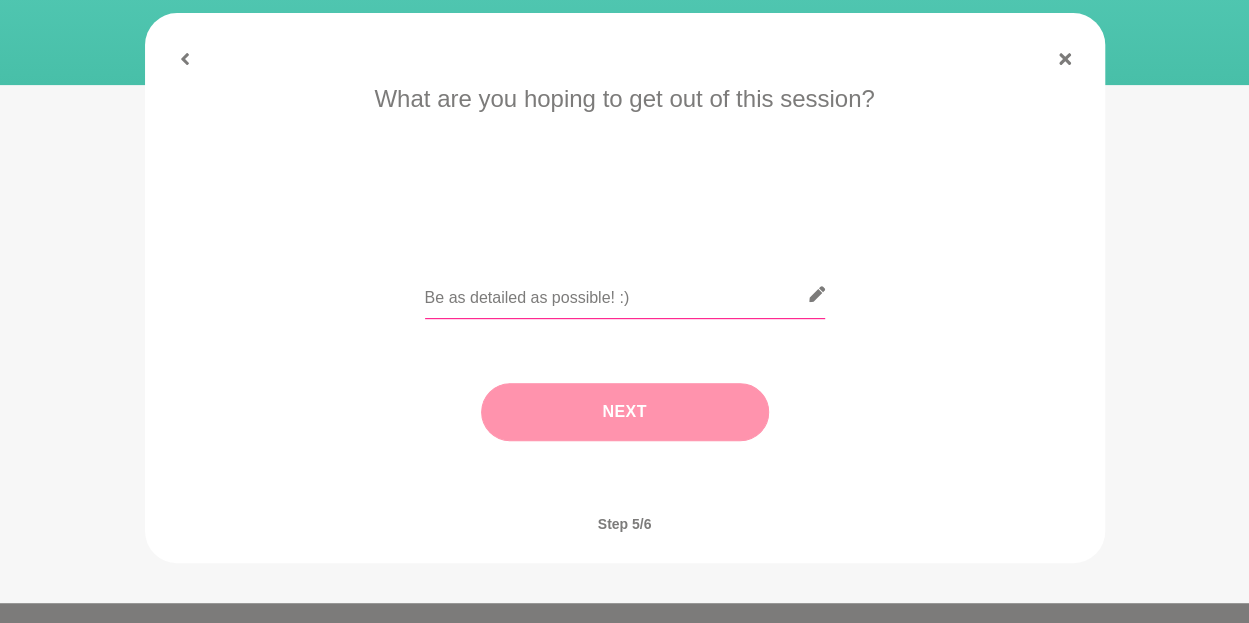 click at bounding box center [625, 294] 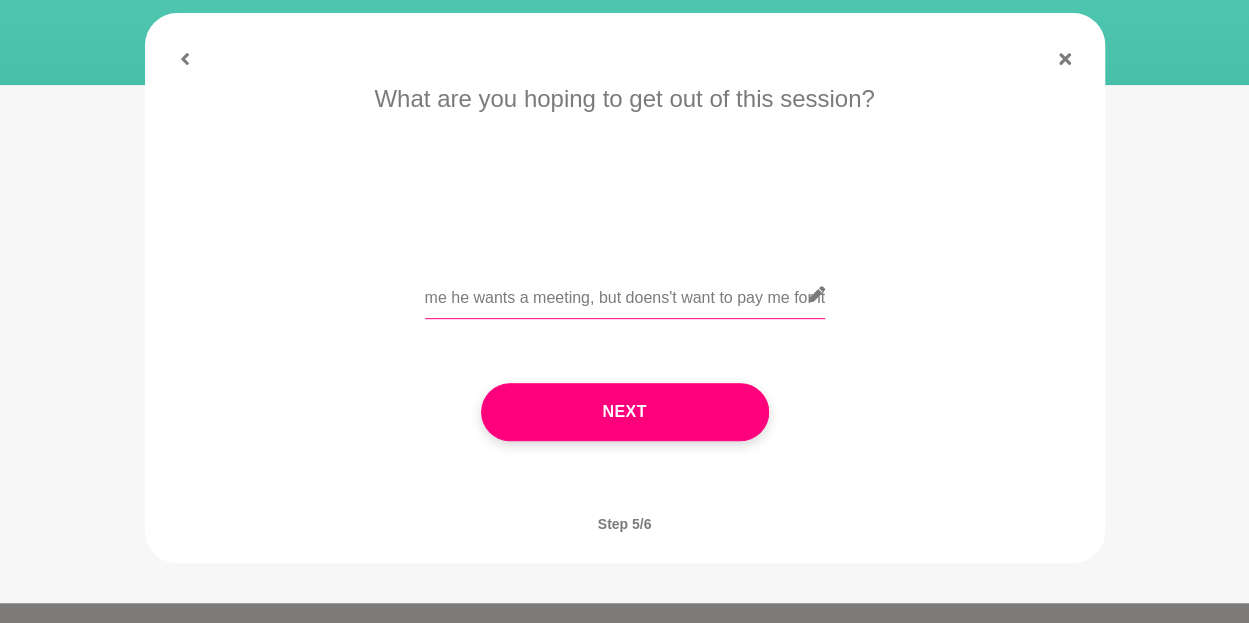scroll, scrollTop: 0, scrollLeft: 1005, axis: horizontal 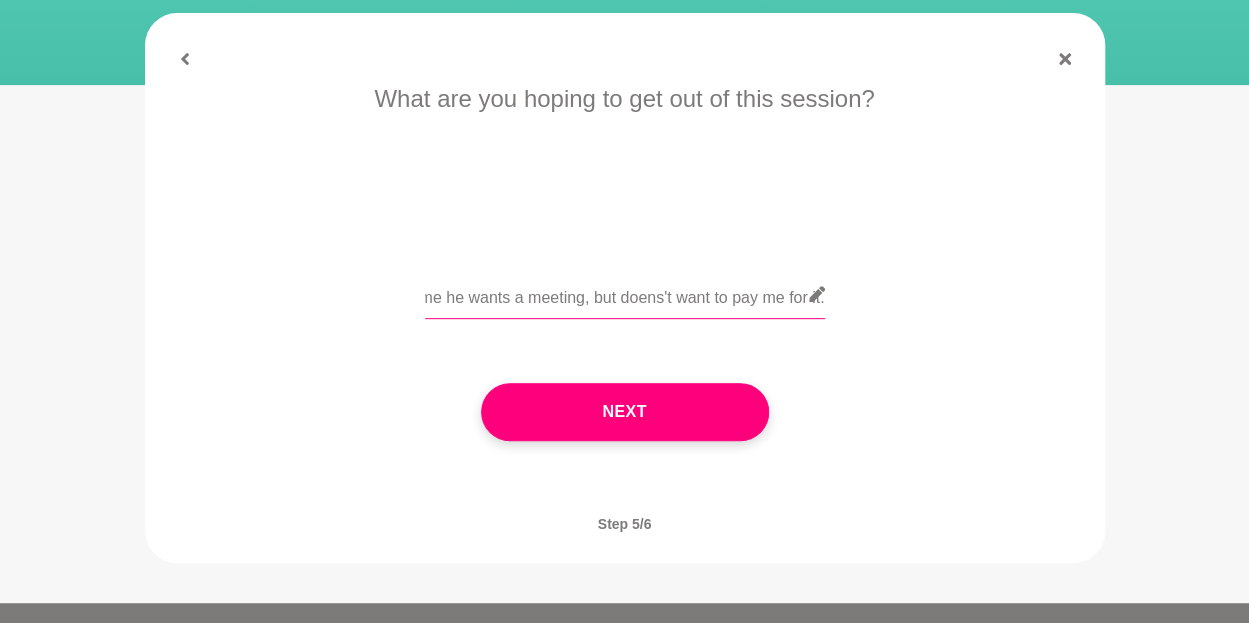 click on "I'm having some trouble with boundaries and in particular giving away too much information in client discovery calls. I've now had a client tell me he wants a meeting, but doens't want to pay me for it." at bounding box center (625, 294) 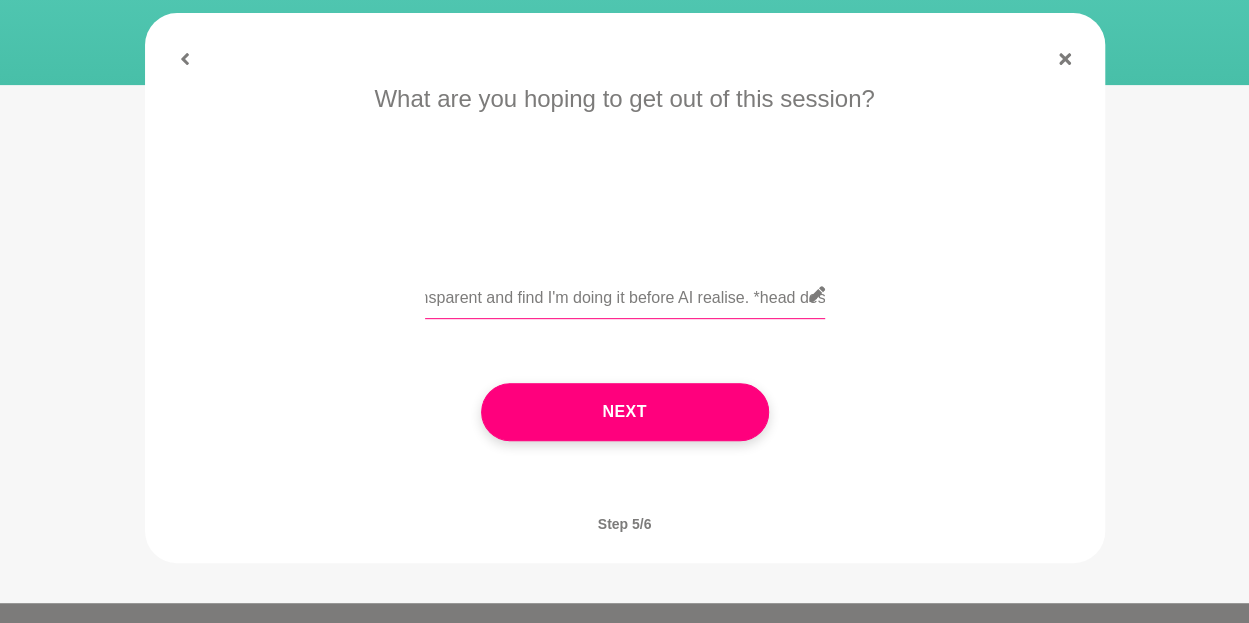 scroll, scrollTop: 0, scrollLeft: 2334, axis: horizontal 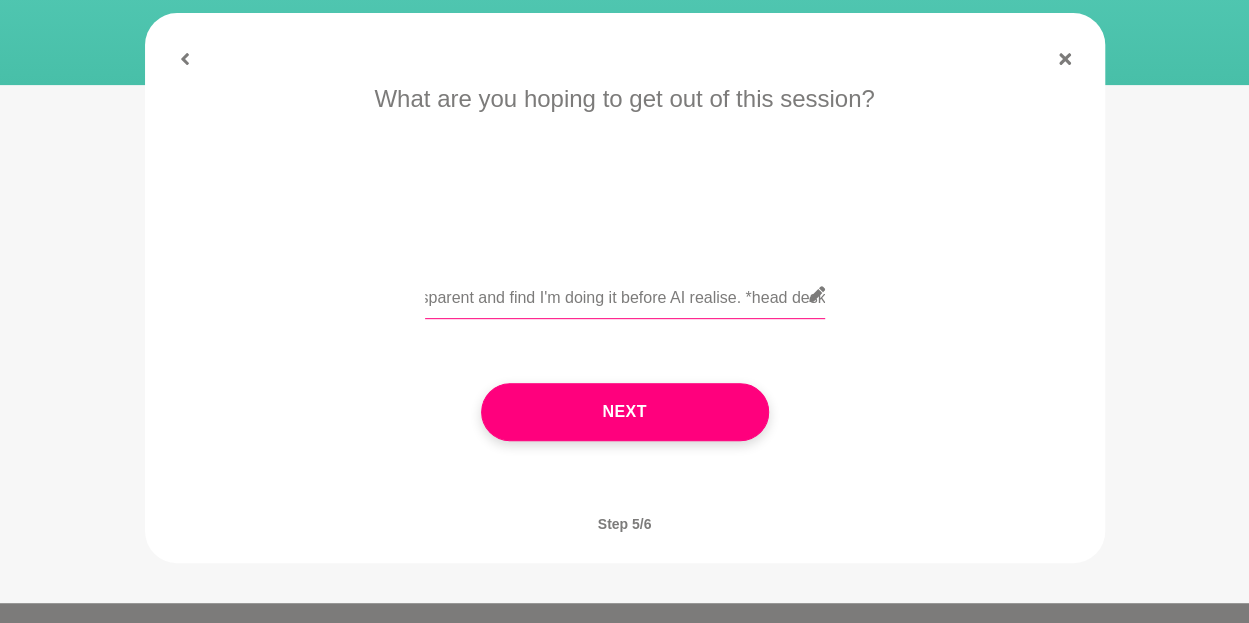 type on "I'm having some trouble with boundaries and in particular giving away too much information in client discovery calls. I've now had a client tell me he wants a meeting, but doesn't want to pay me for it. How can I get confident to draw the line. I know I need to stop giving away too much in discovery calls, but I'm pretty open and transparent and find I'm doing it before AI realise. *head desk*" 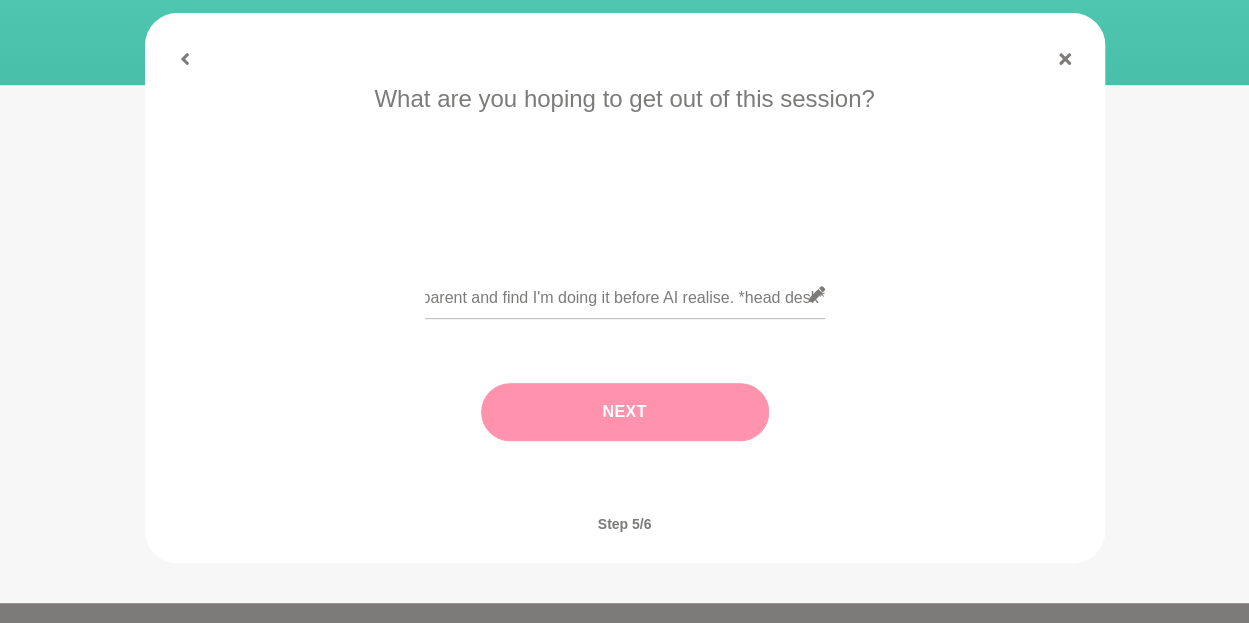 click on "Next" at bounding box center (625, 412) 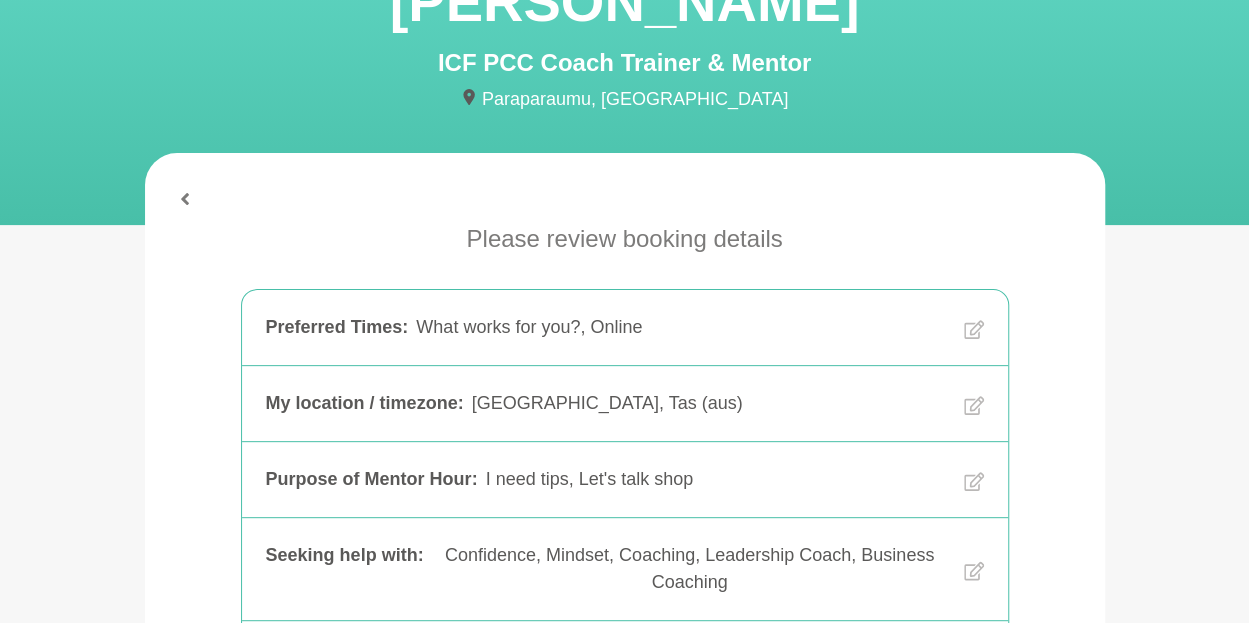 scroll, scrollTop: 157, scrollLeft: 0, axis: vertical 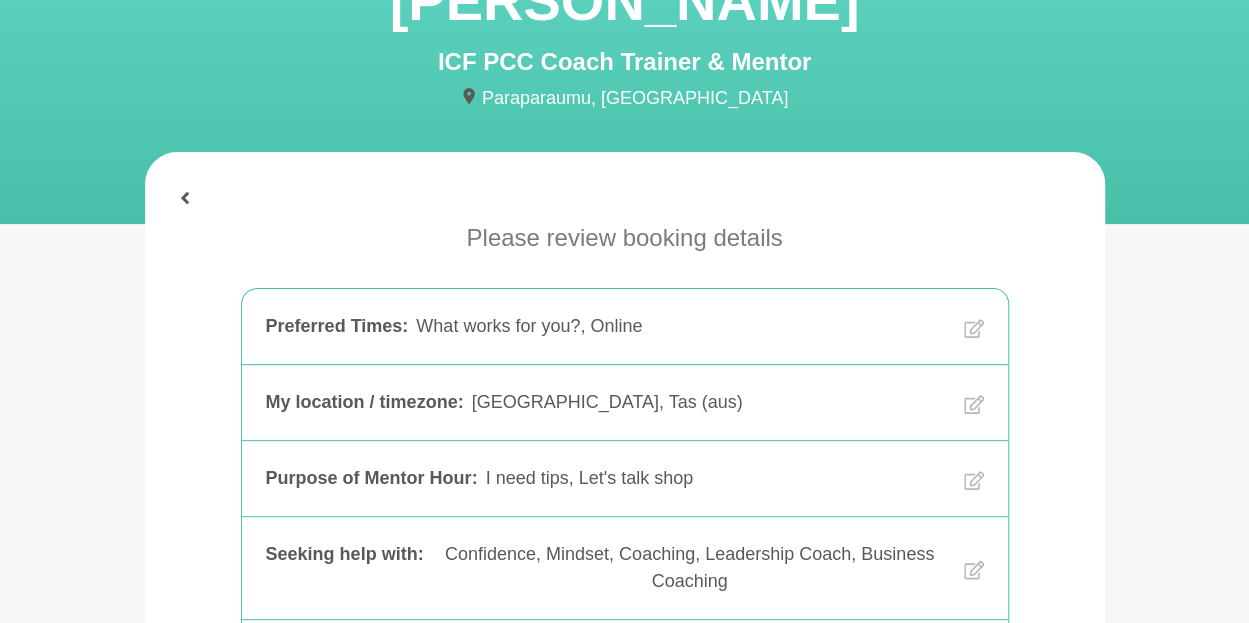 click 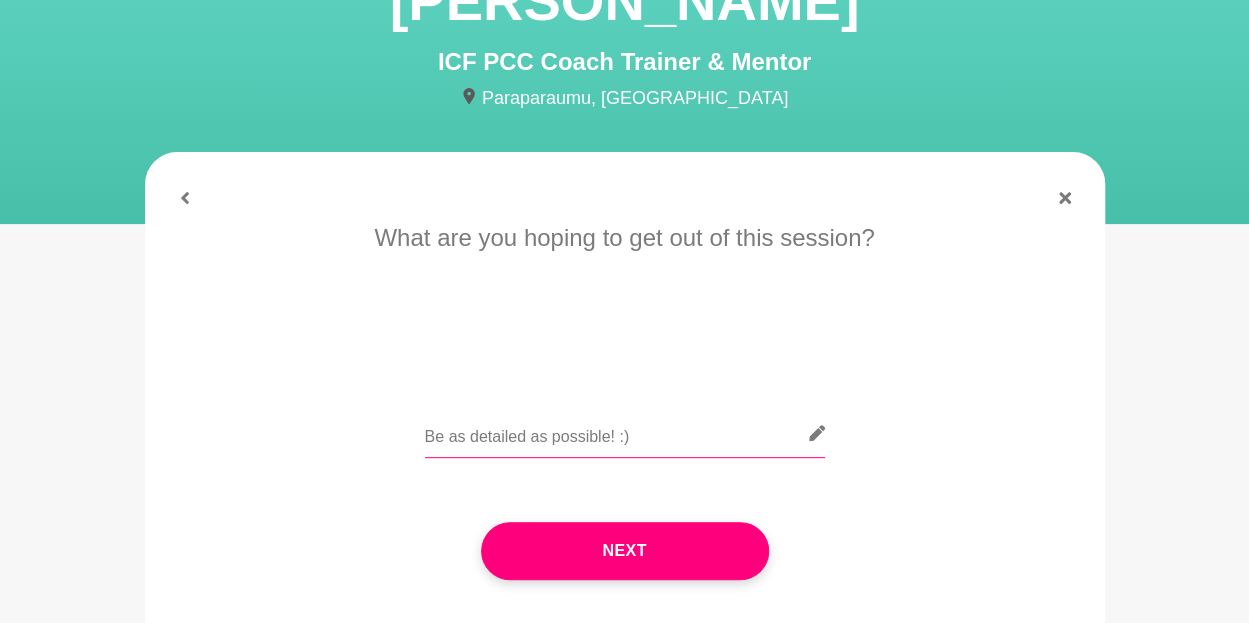 click at bounding box center [625, 433] 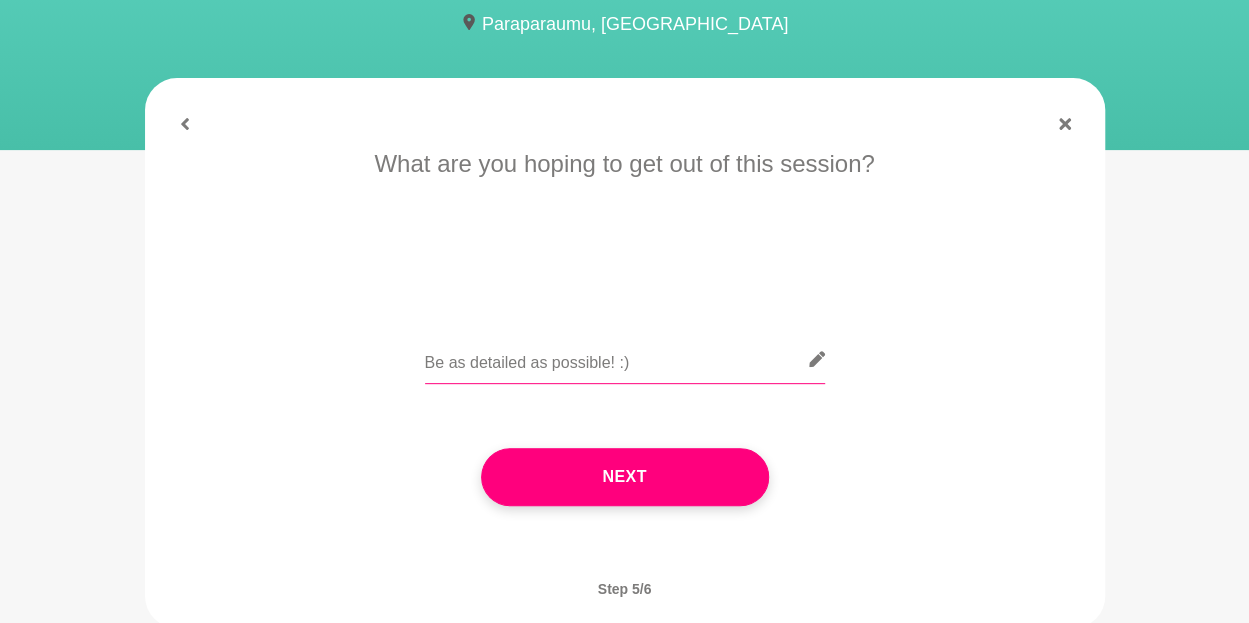 scroll, scrollTop: 234, scrollLeft: 0, axis: vertical 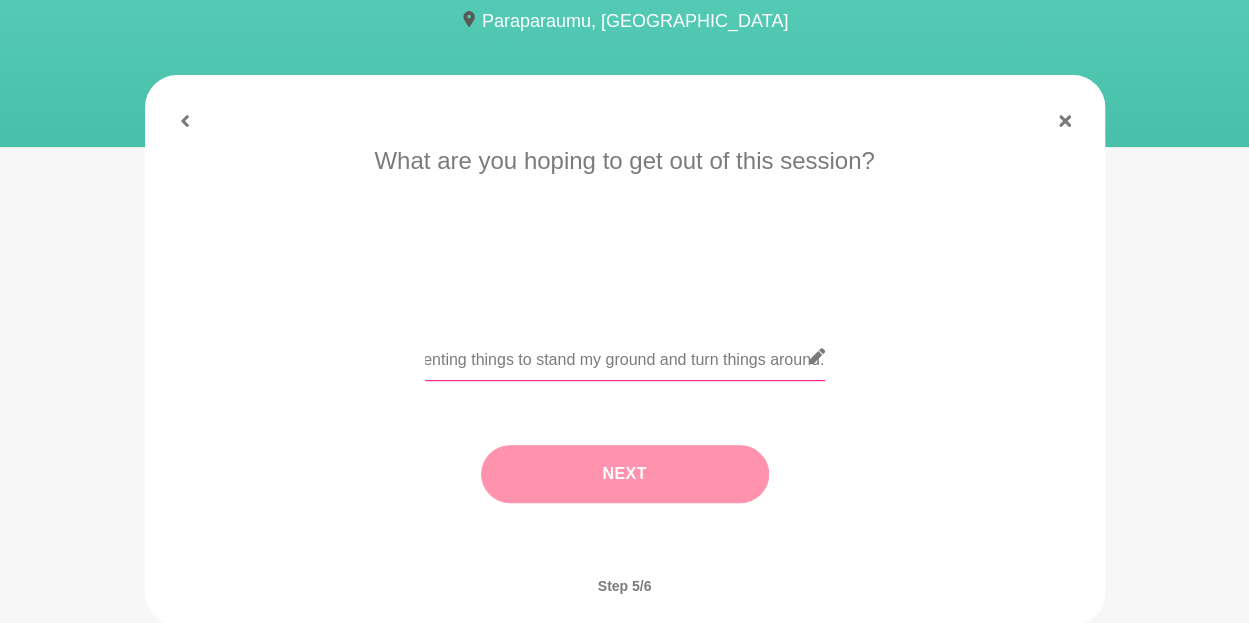 type on "How can I stop myself from giving away too much in discovery calls. I had a potential client that went and implemented my suggestions from a discovery call which has really drawn my attention to how much I give away. I've always found it to be me being open and transparent and just discussing the project. But obviously I'm giving too much. Then I've had a client request a meeting but has stated he doesn't want to pay me for it. Like what the hell? So, how do I set boundaries and be comfortable in implementing things to stand my ground and turn things around." 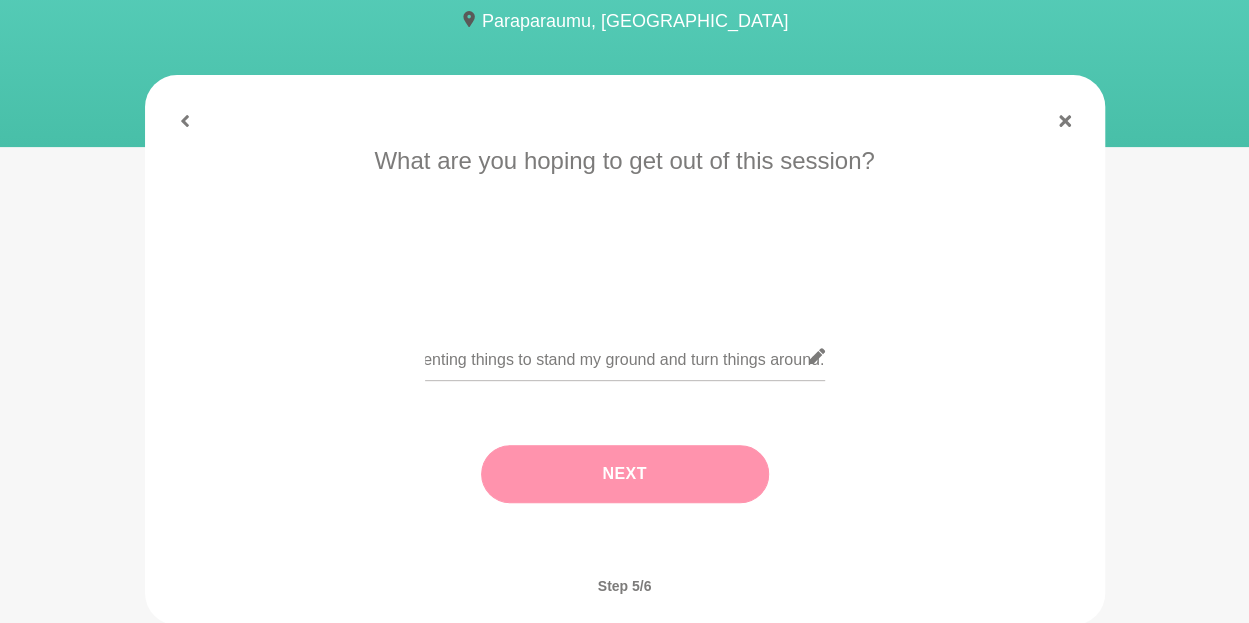 scroll, scrollTop: 0, scrollLeft: 0, axis: both 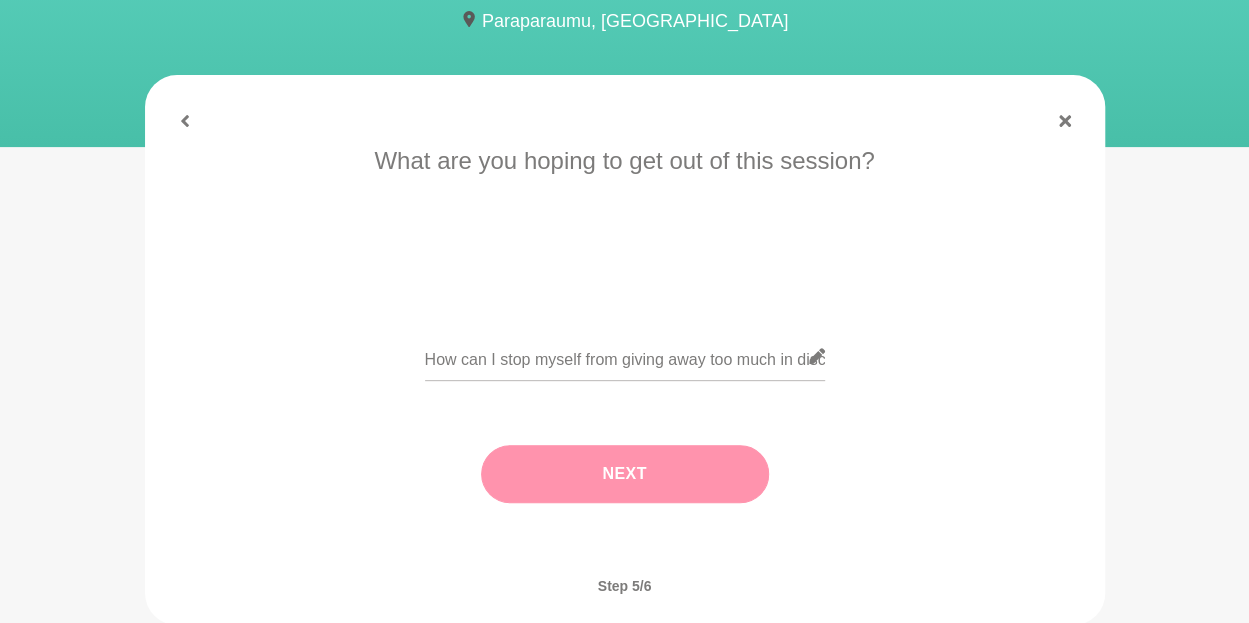 click on "Next" at bounding box center [625, 474] 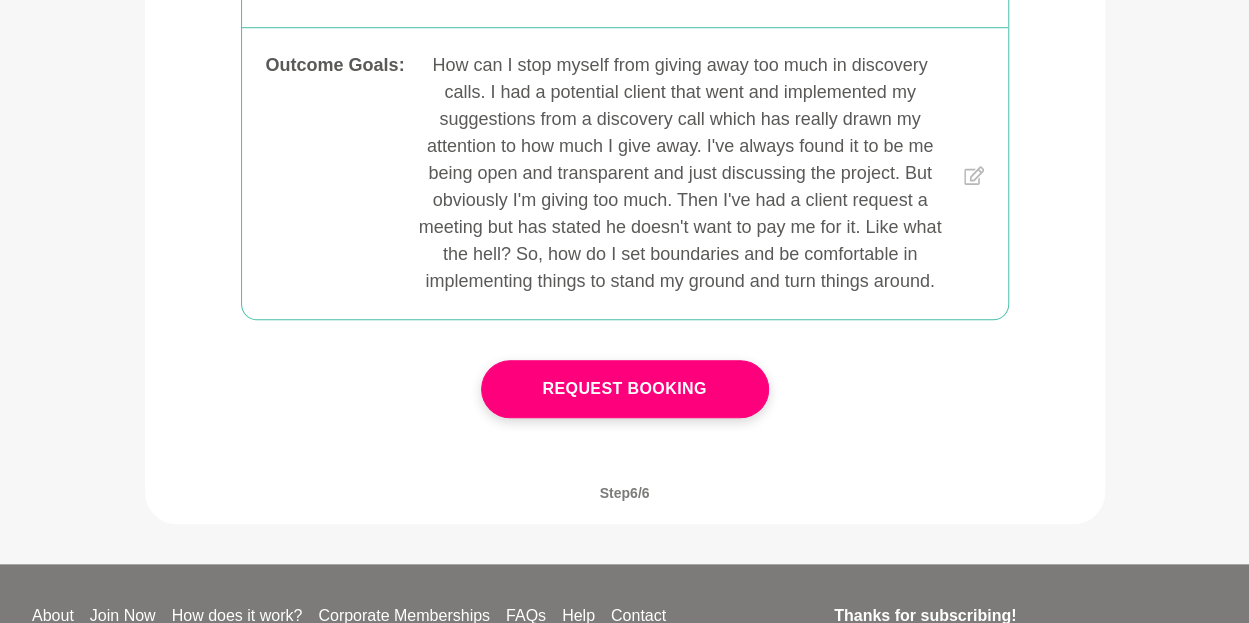 scroll, scrollTop: 759, scrollLeft: 0, axis: vertical 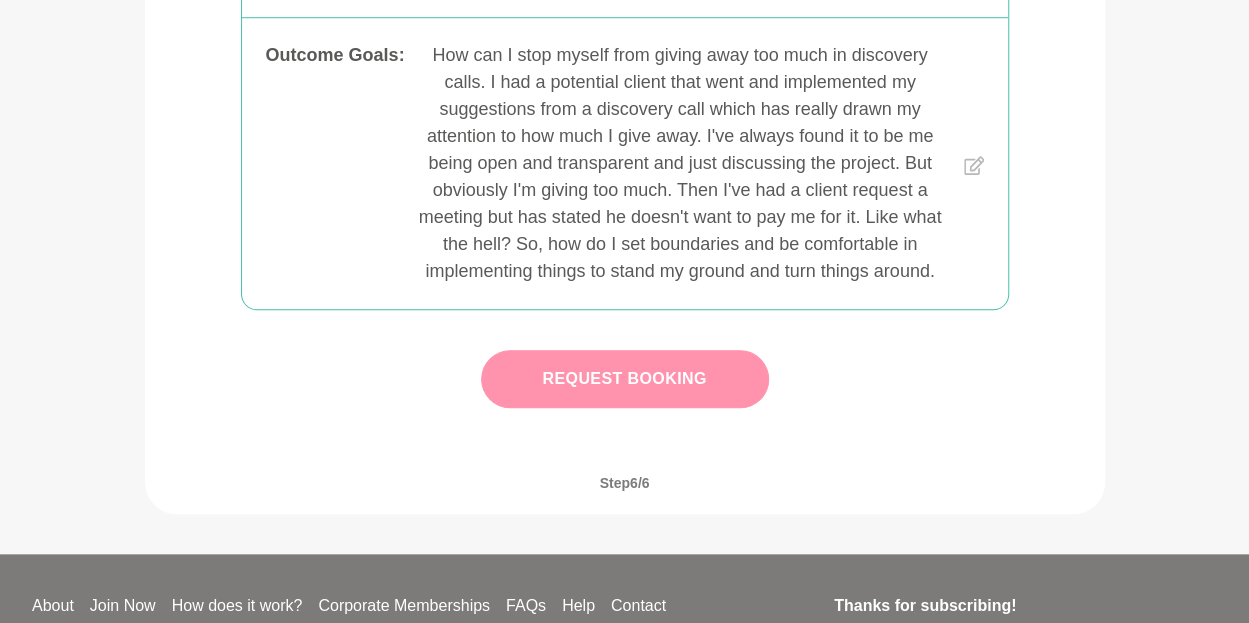 click on "Request Booking" at bounding box center (625, 379) 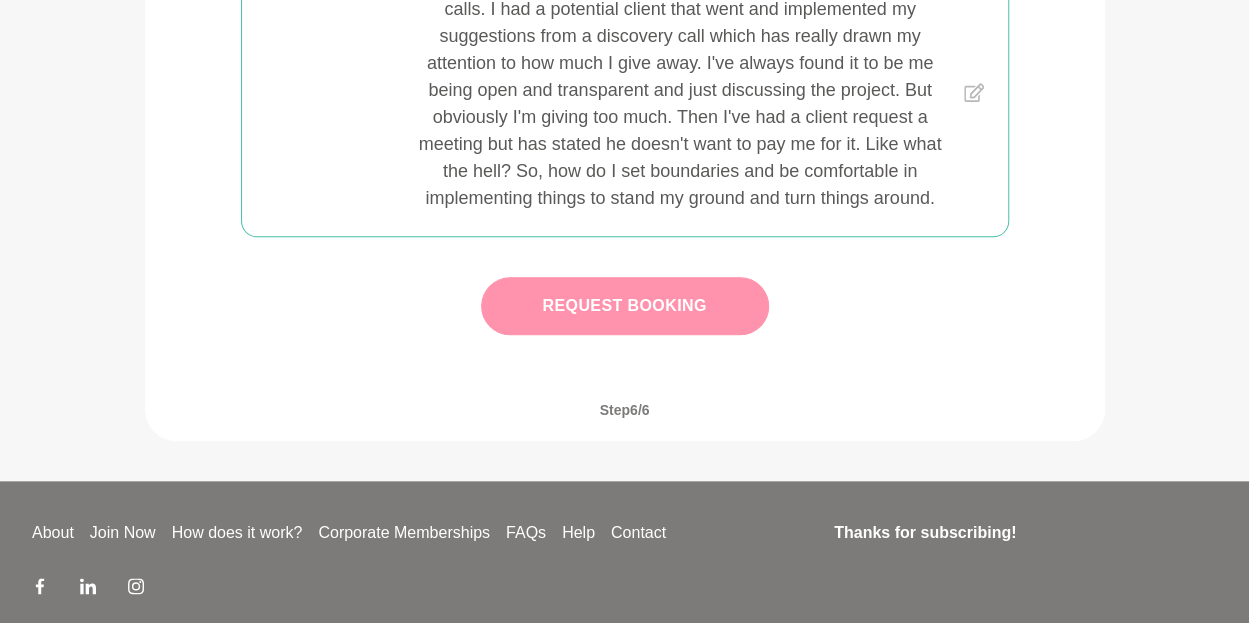 scroll, scrollTop: 837, scrollLeft: 0, axis: vertical 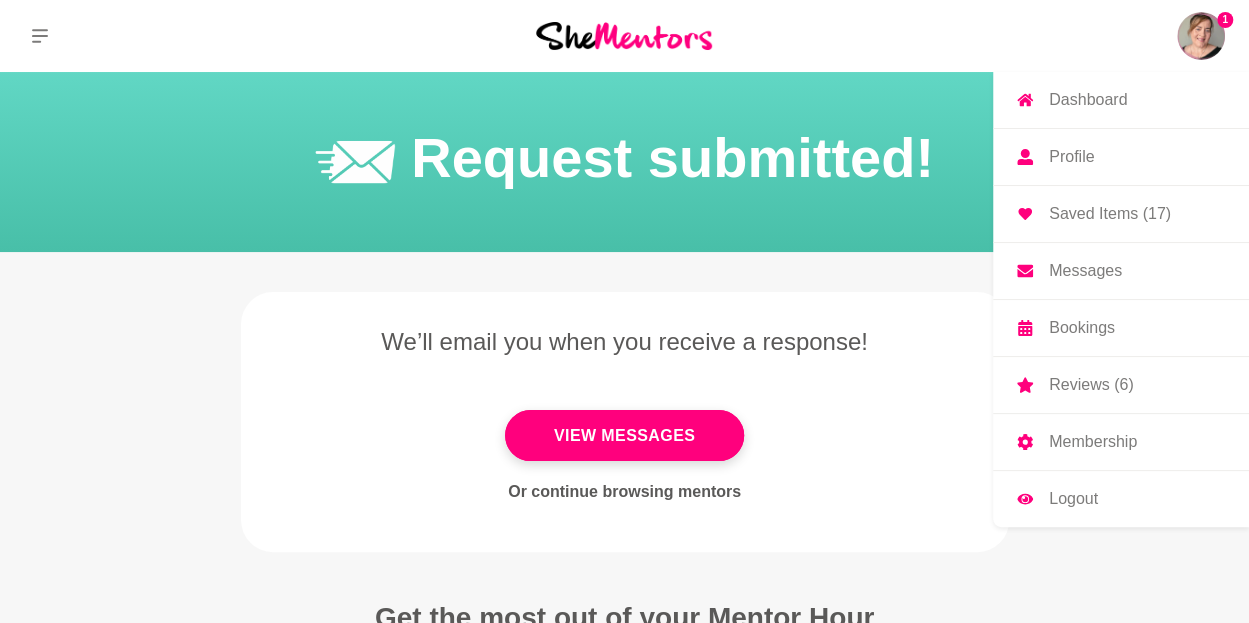 click at bounding box center [1201, 36] 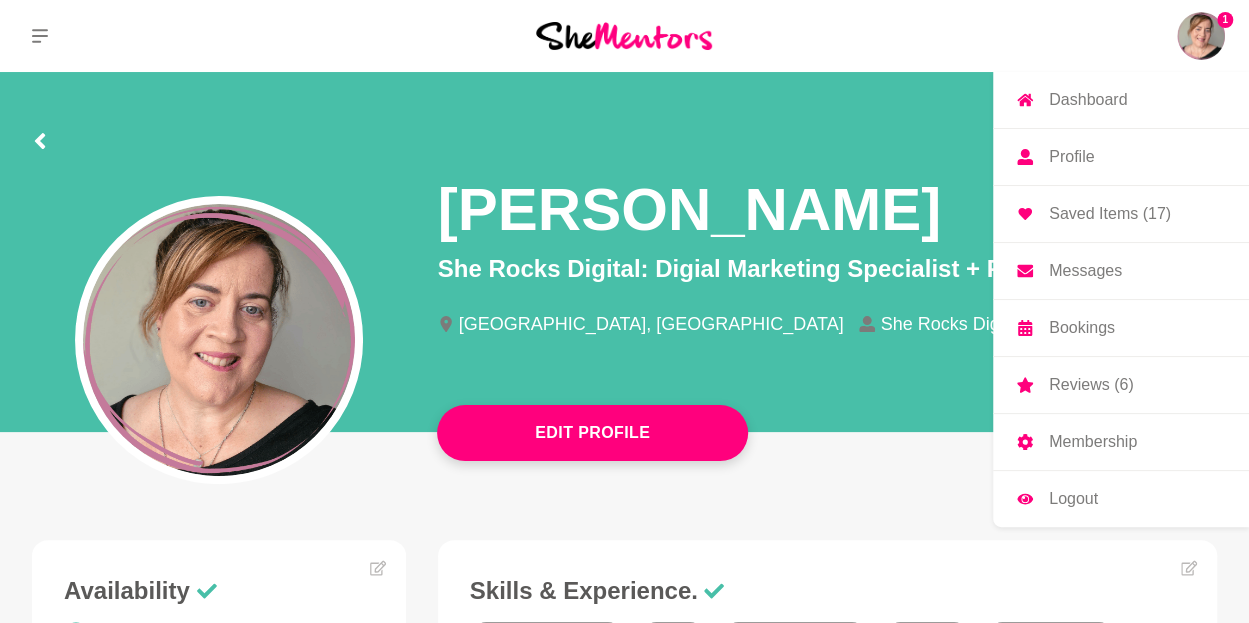 click at bounding box center [1201, 36] 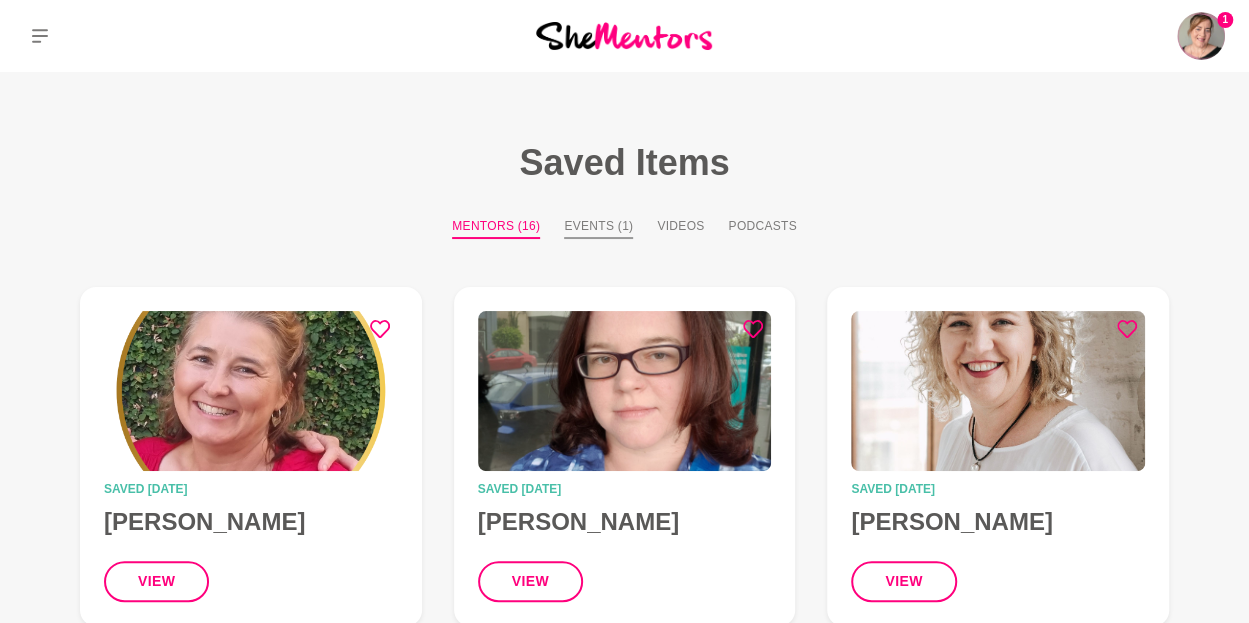 click on "Events (1)" at bounding box center [598, 228] 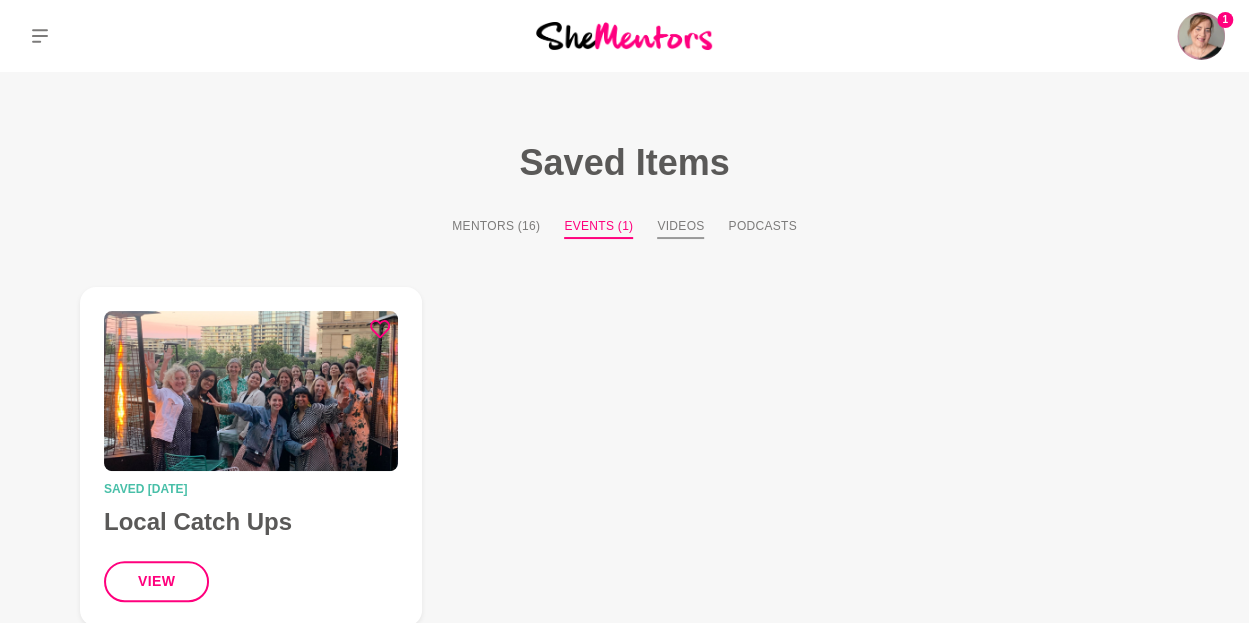 click on "Videos" at bounding box center (680, 228) 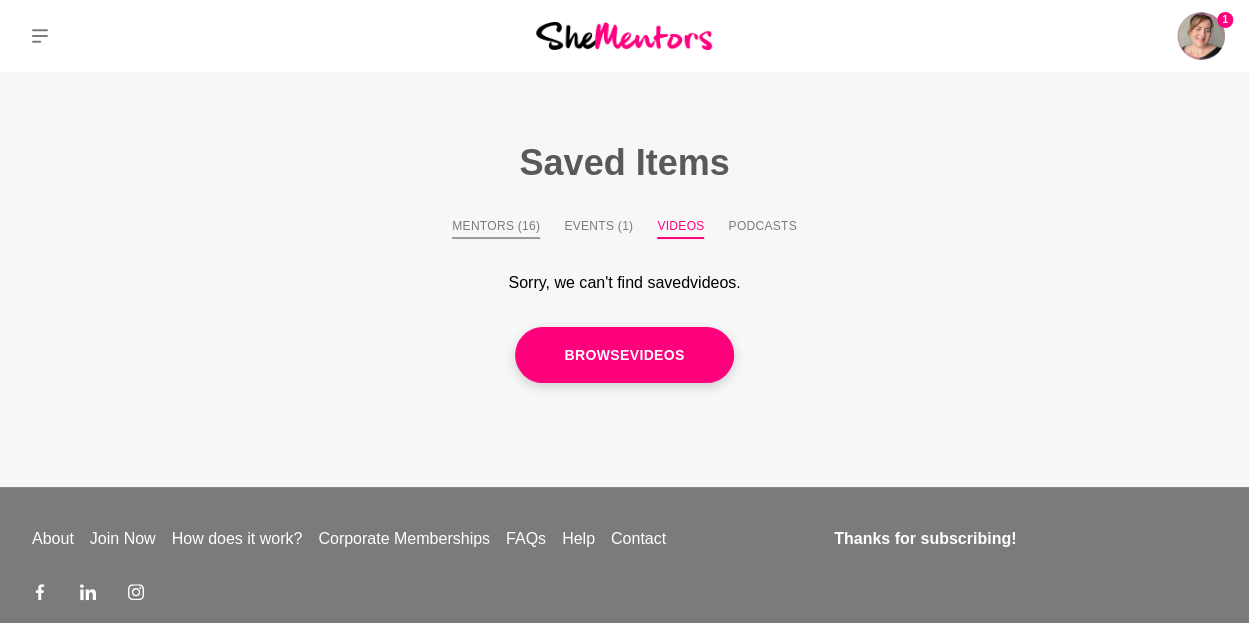 click on "Mentors (16)" at bounding box center [496, 228] 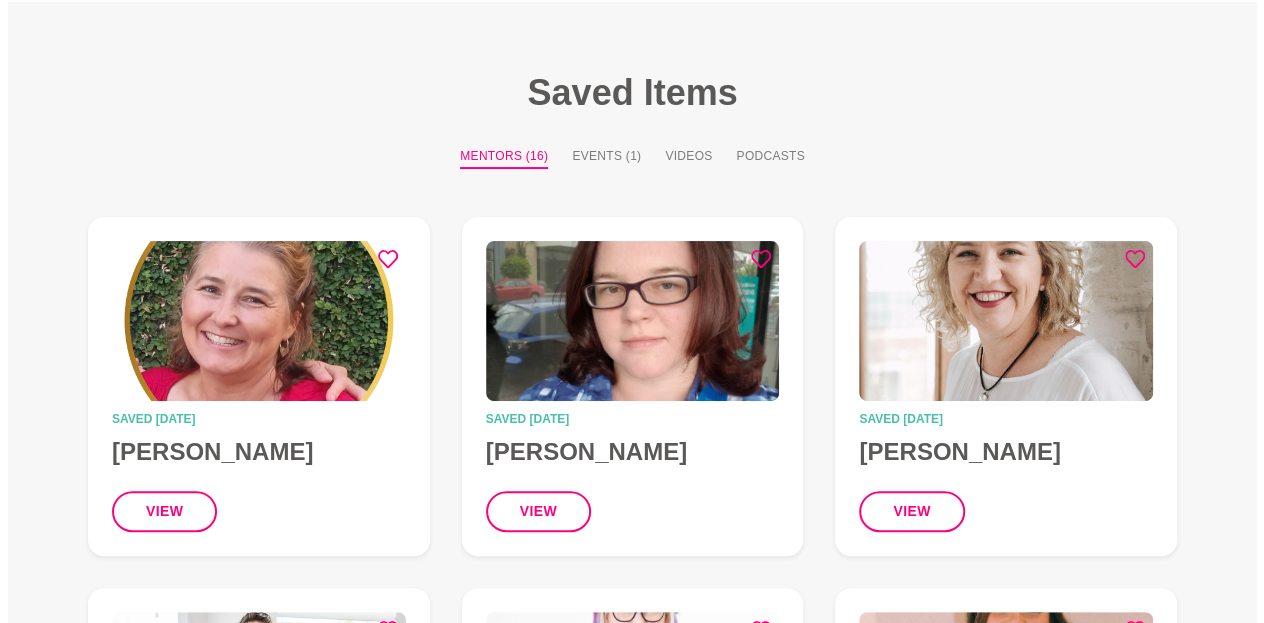 scroll, scrollTop: 0, scrollLeft: 0, axis: both 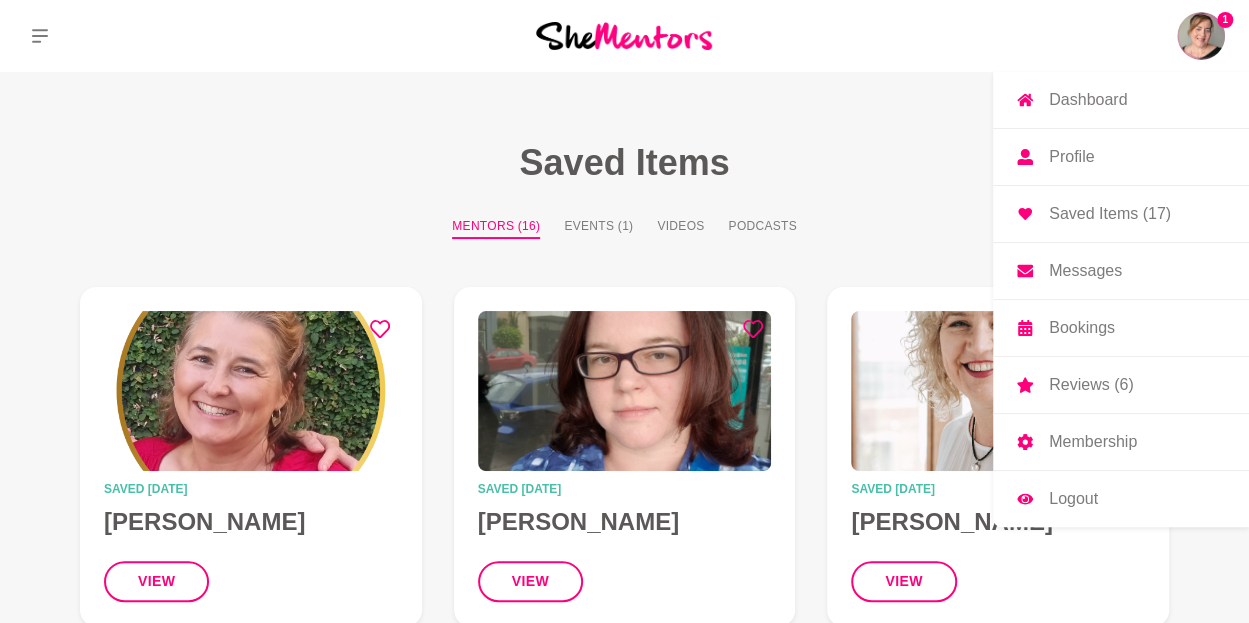 click at bounding box center (1201, 36) 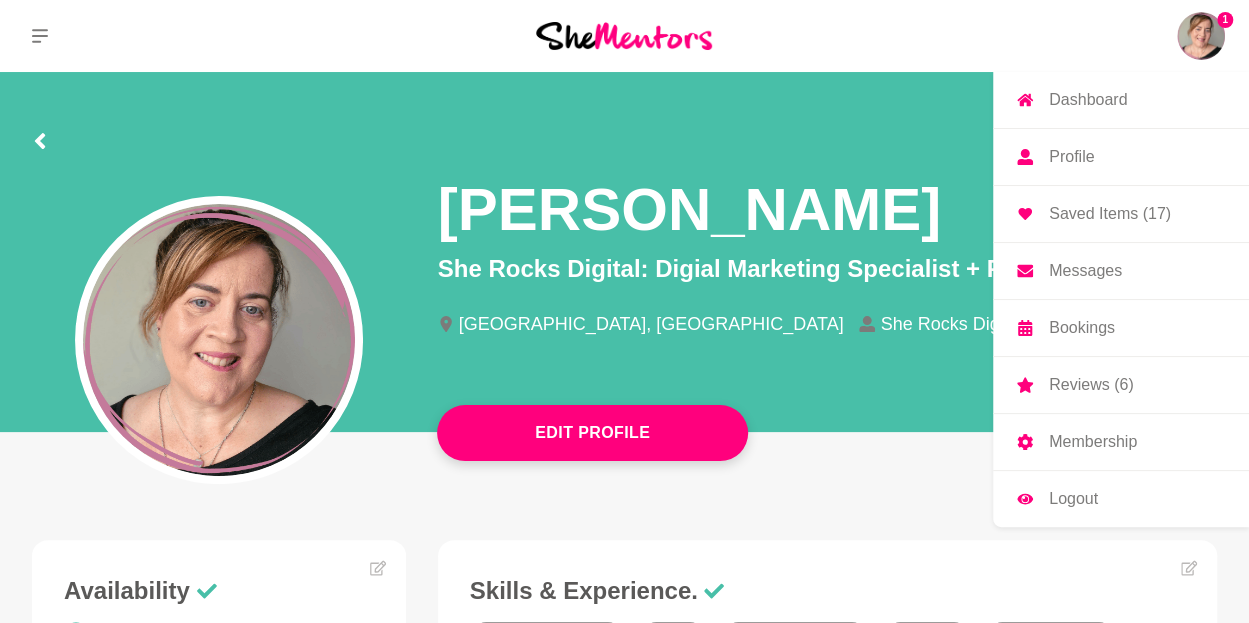 click on "Membership" at bounding box center (1121, 442) 